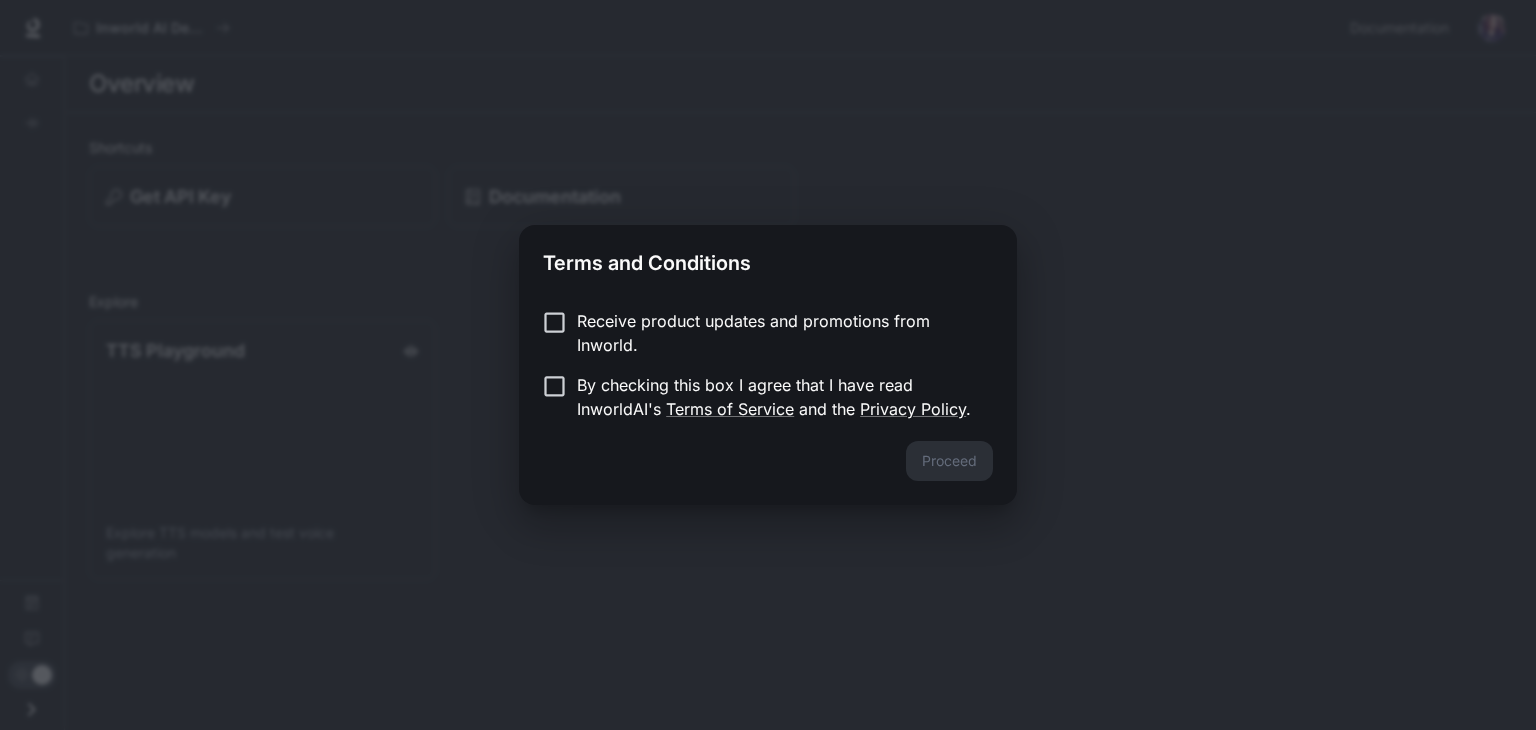 scroll, scrollTop: 0, scrollLeft: 0, axis: both 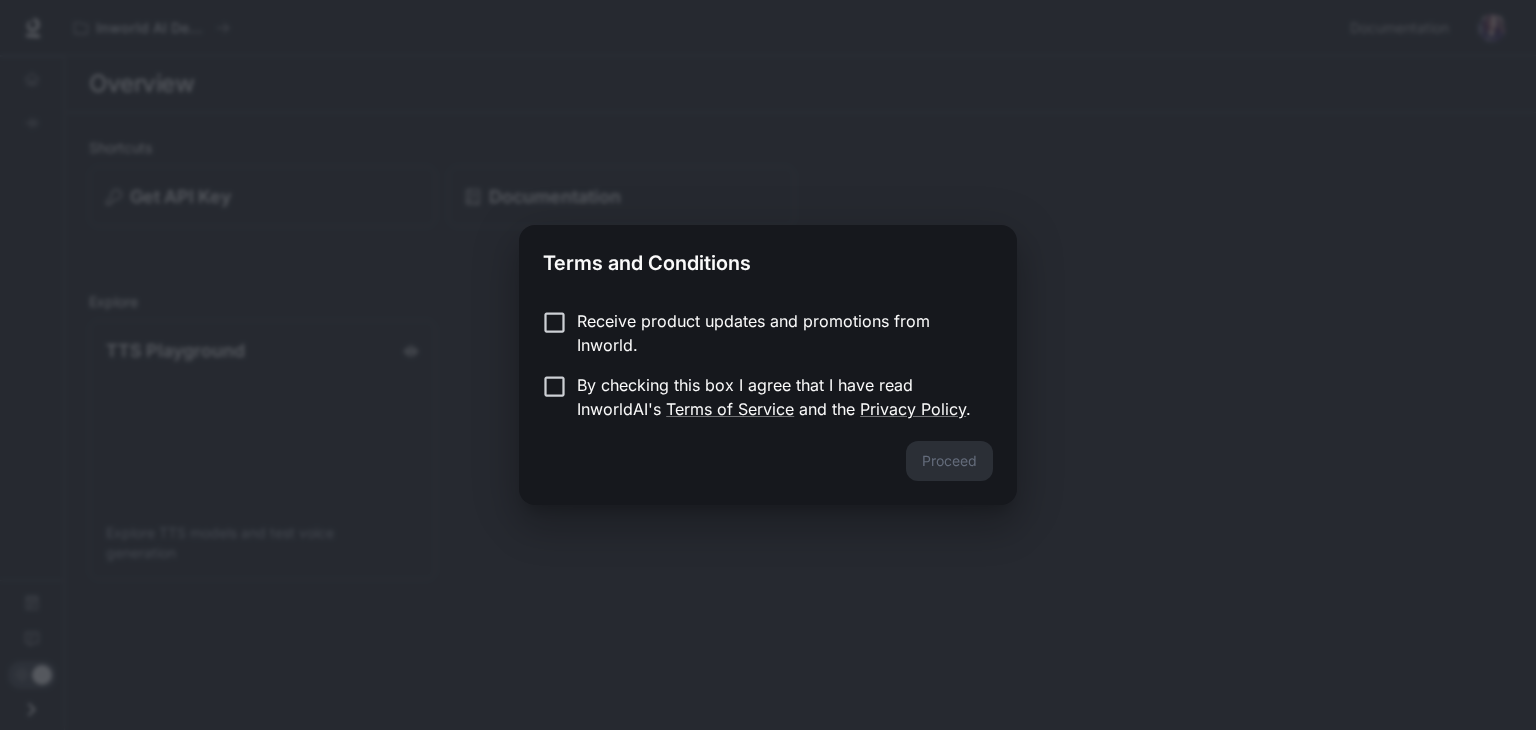 click on "Receive product updates and promotions from Inworld." at bounding box center (777, 333) 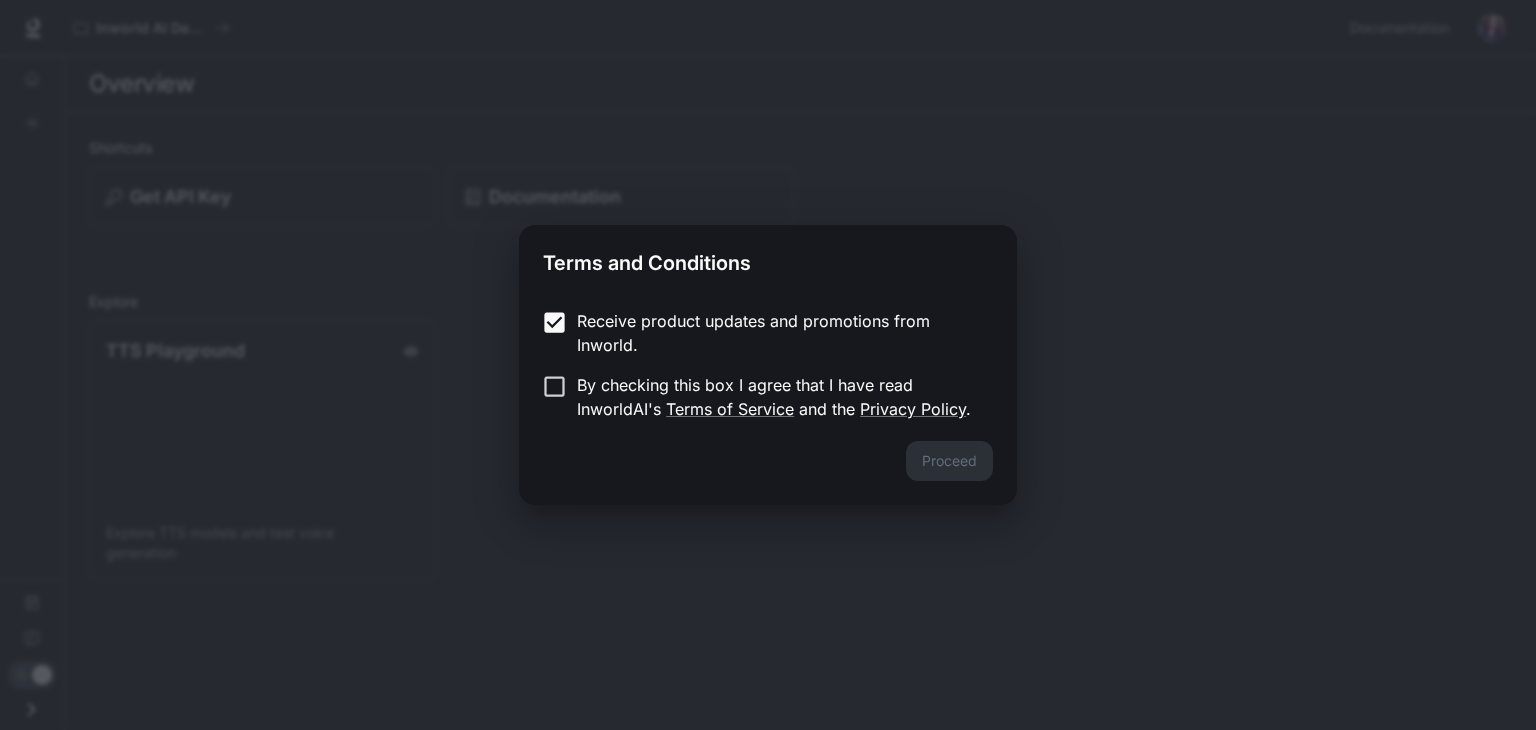 click on "By checking this box I agree that I have read InworldAI's   Terms of Service   and the   Privacy Policy ." at bounding box center [777, 397] 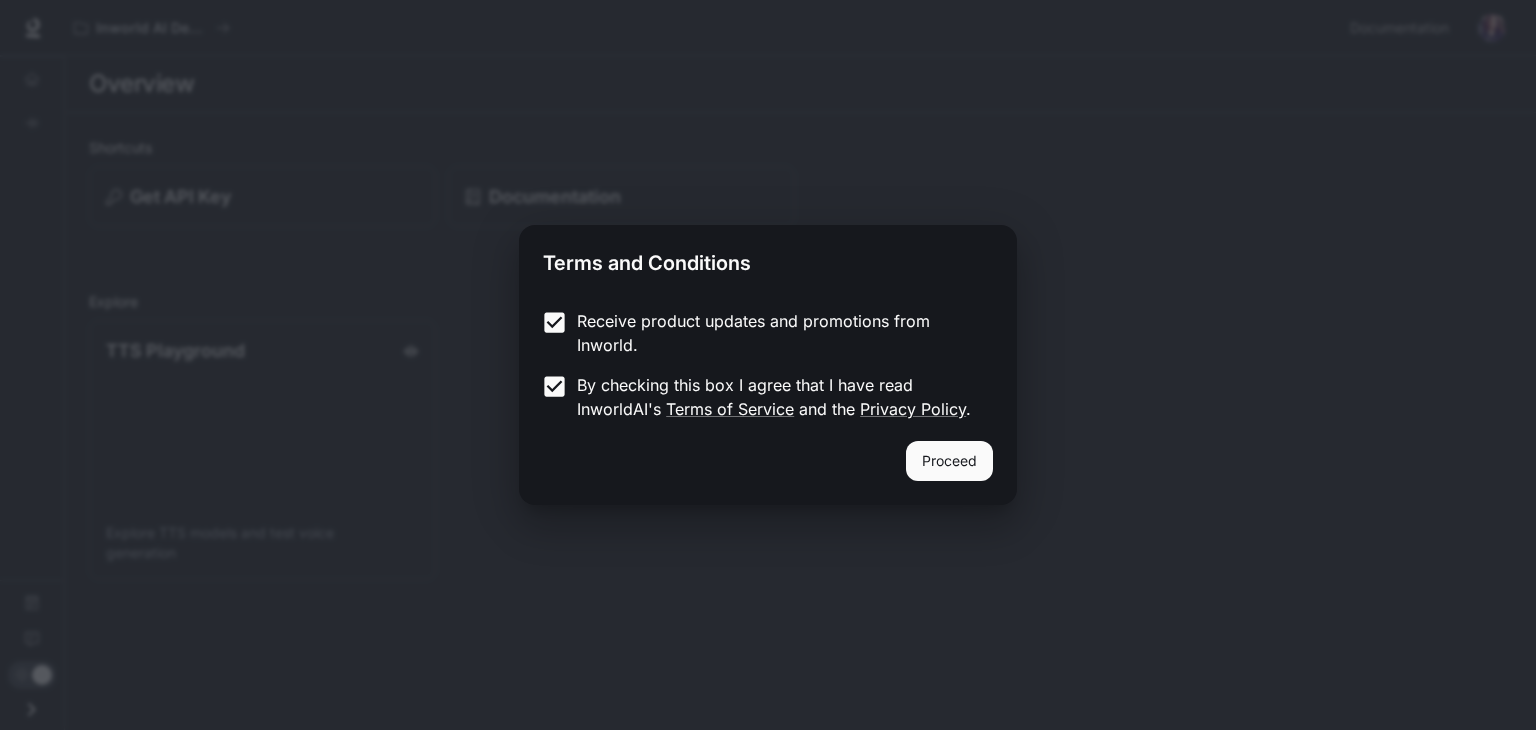 click on "Proceed" at bounding box center (949, 461) 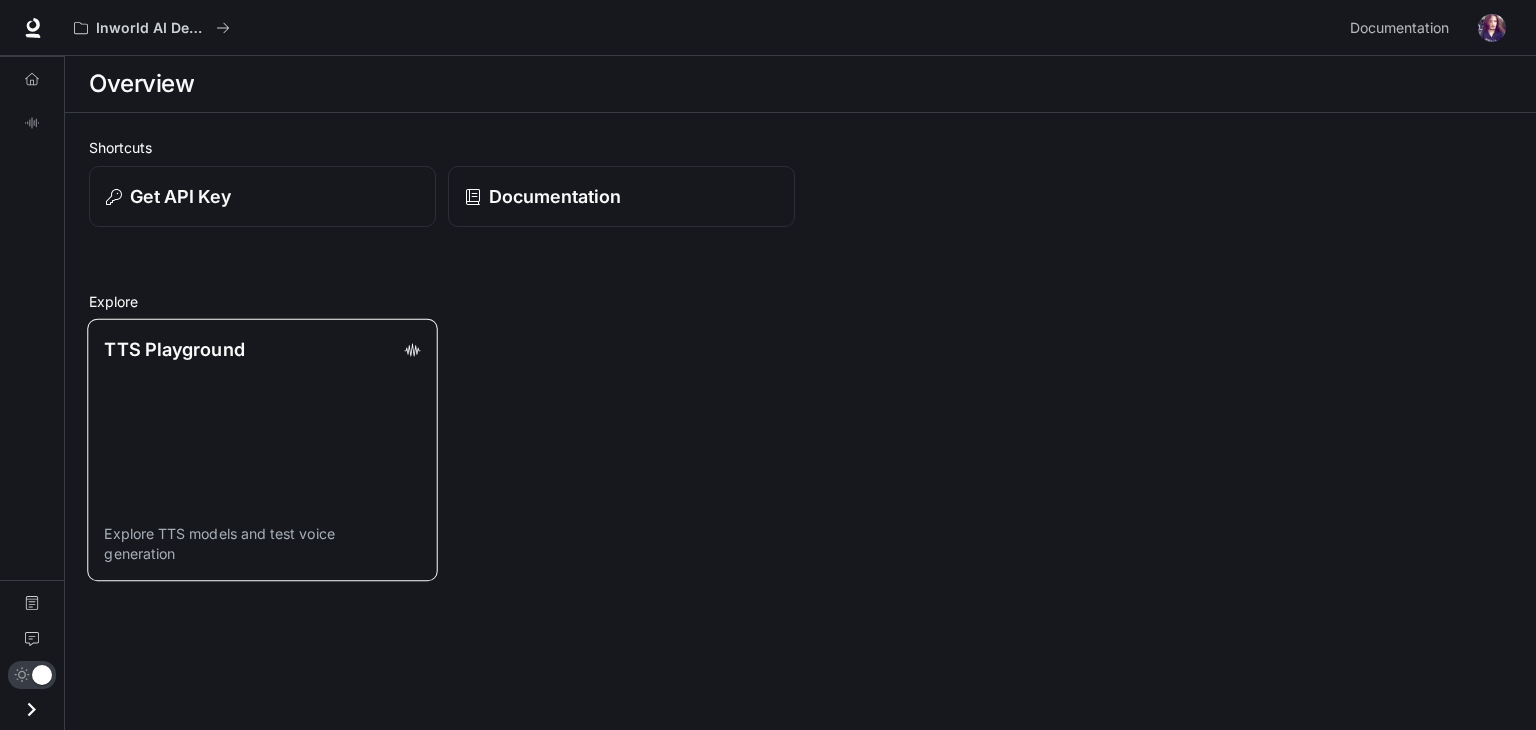 click on "TTS Playground Explore TTS models and test voice generation" at bounding box center [262, 450] 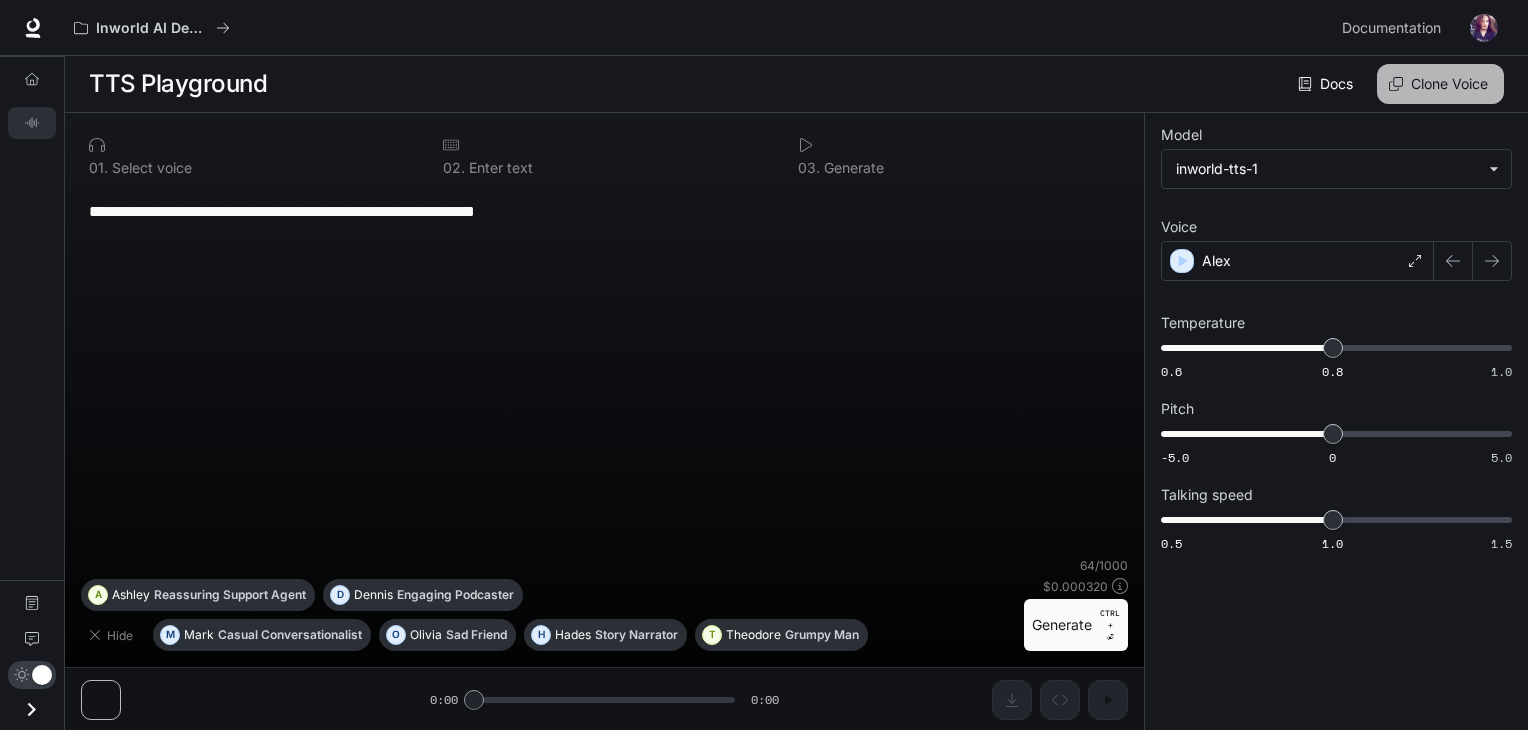 click on "Clone Voice" at bounding box center [1440, 84] 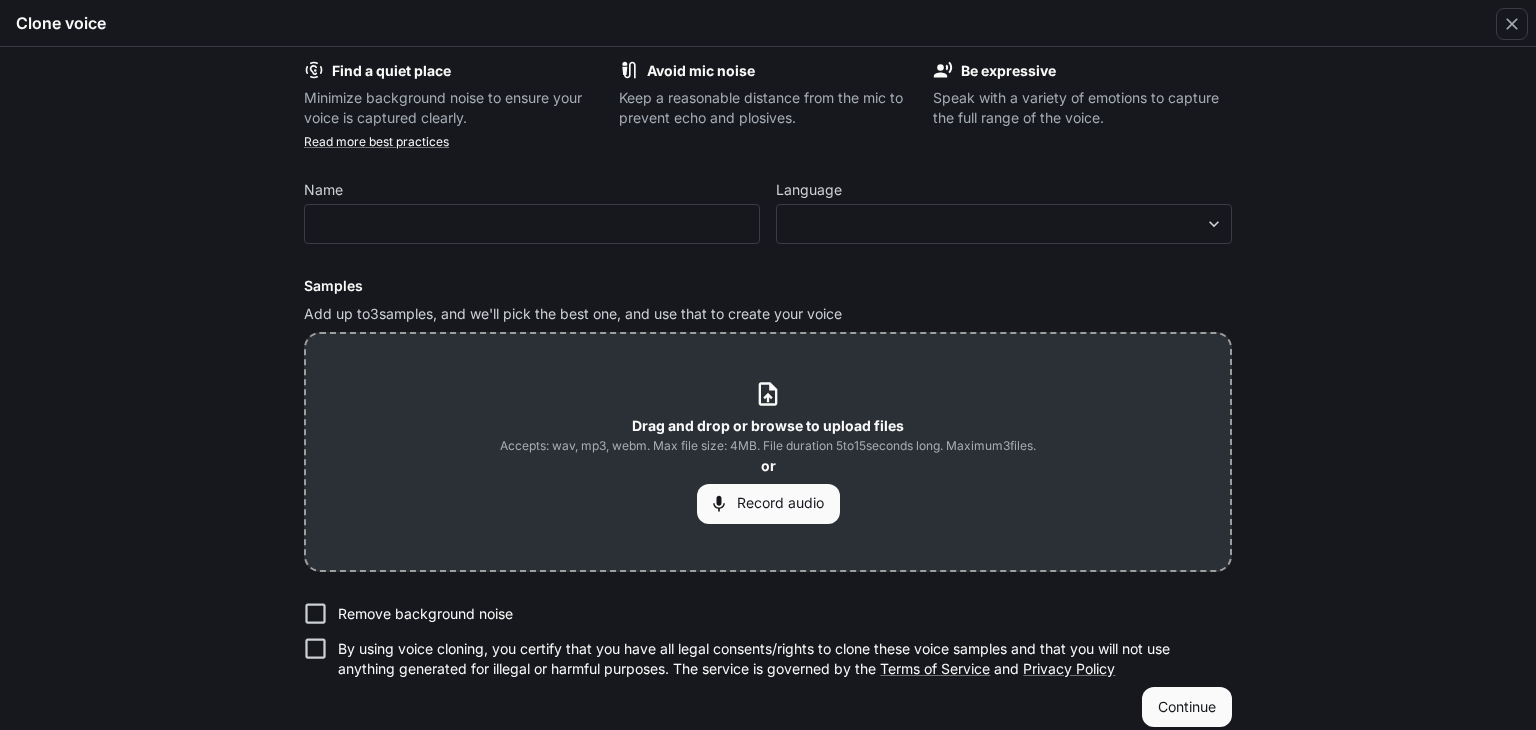 scroll, scrollTop: 0, scrollLeft: 0, axis: both 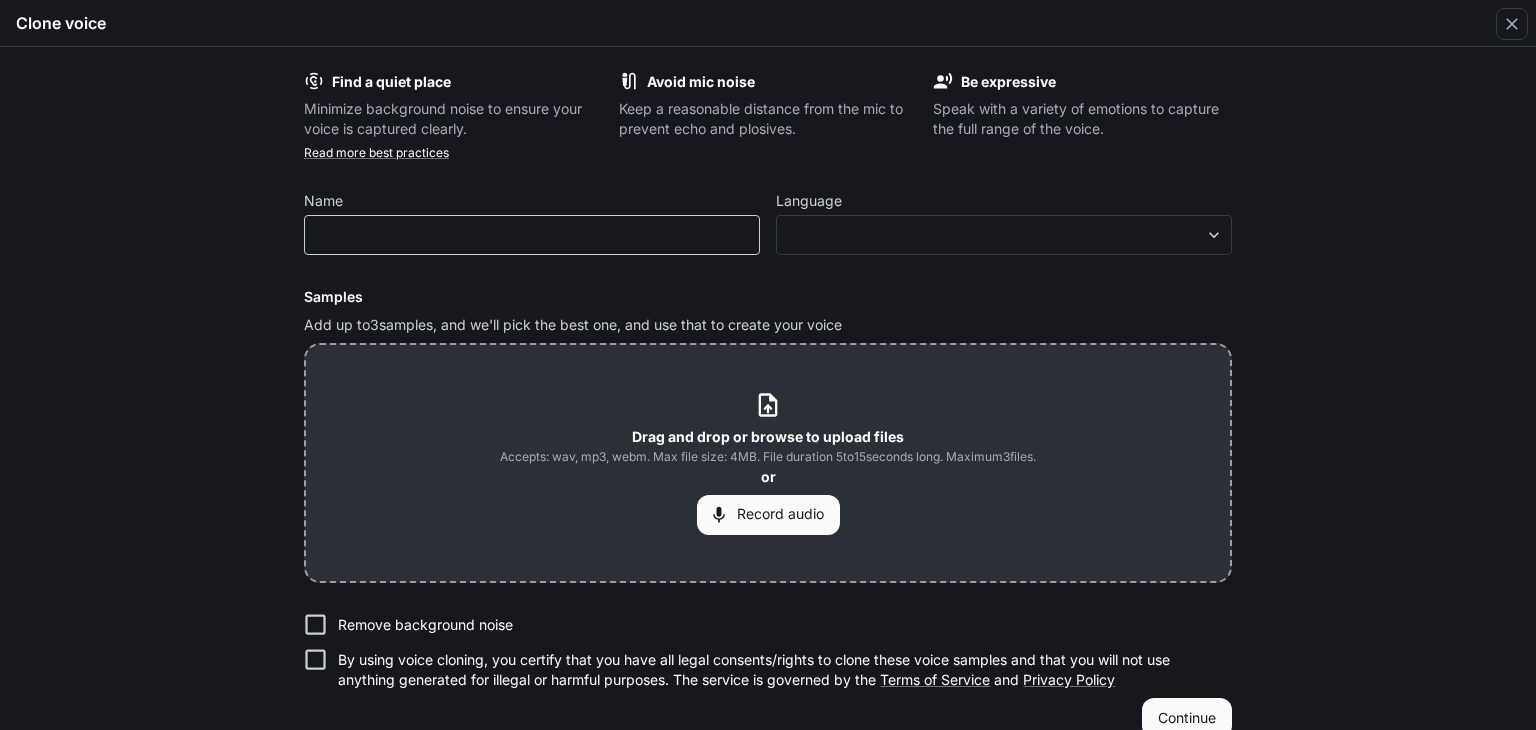 click on "​" at bounding box center (532, 235) 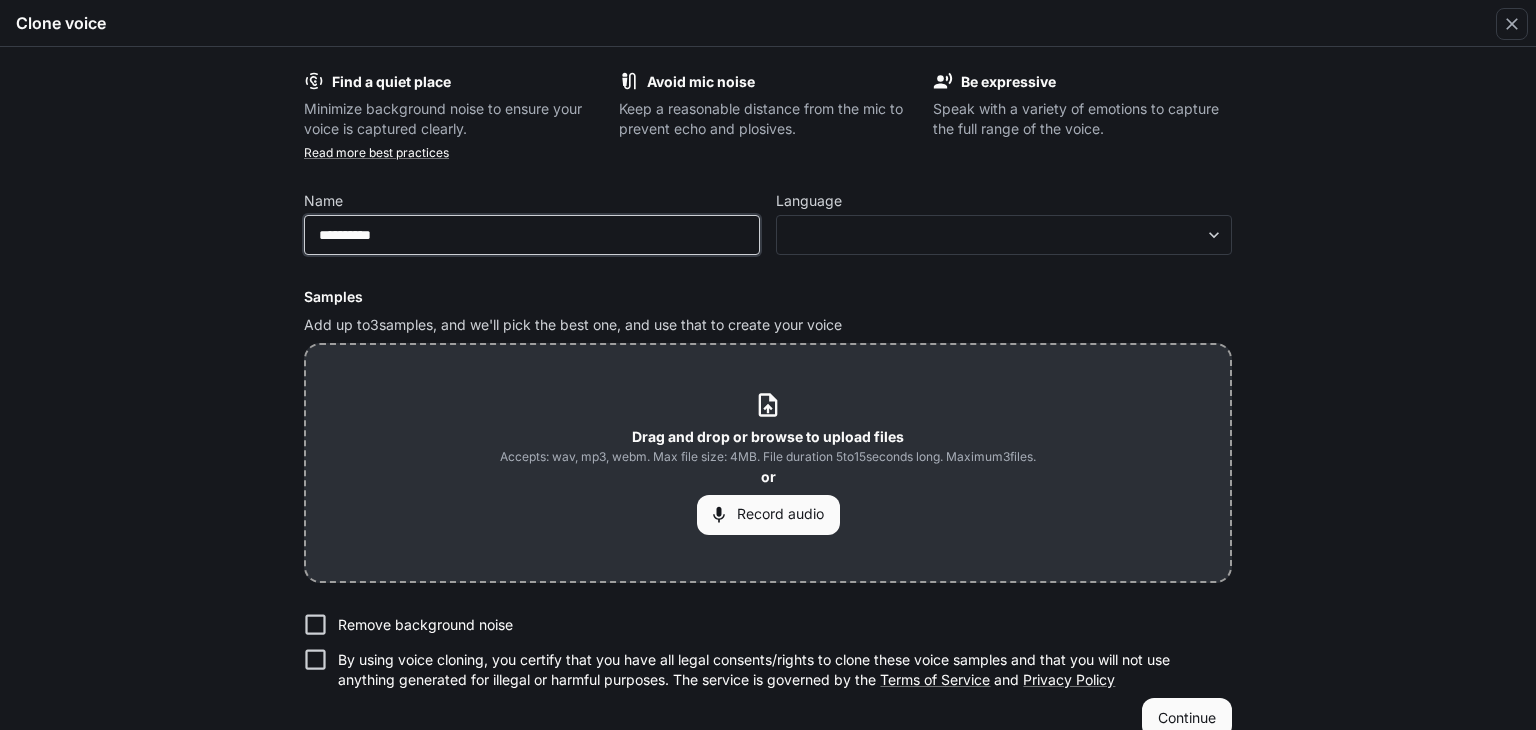 type on "**********" 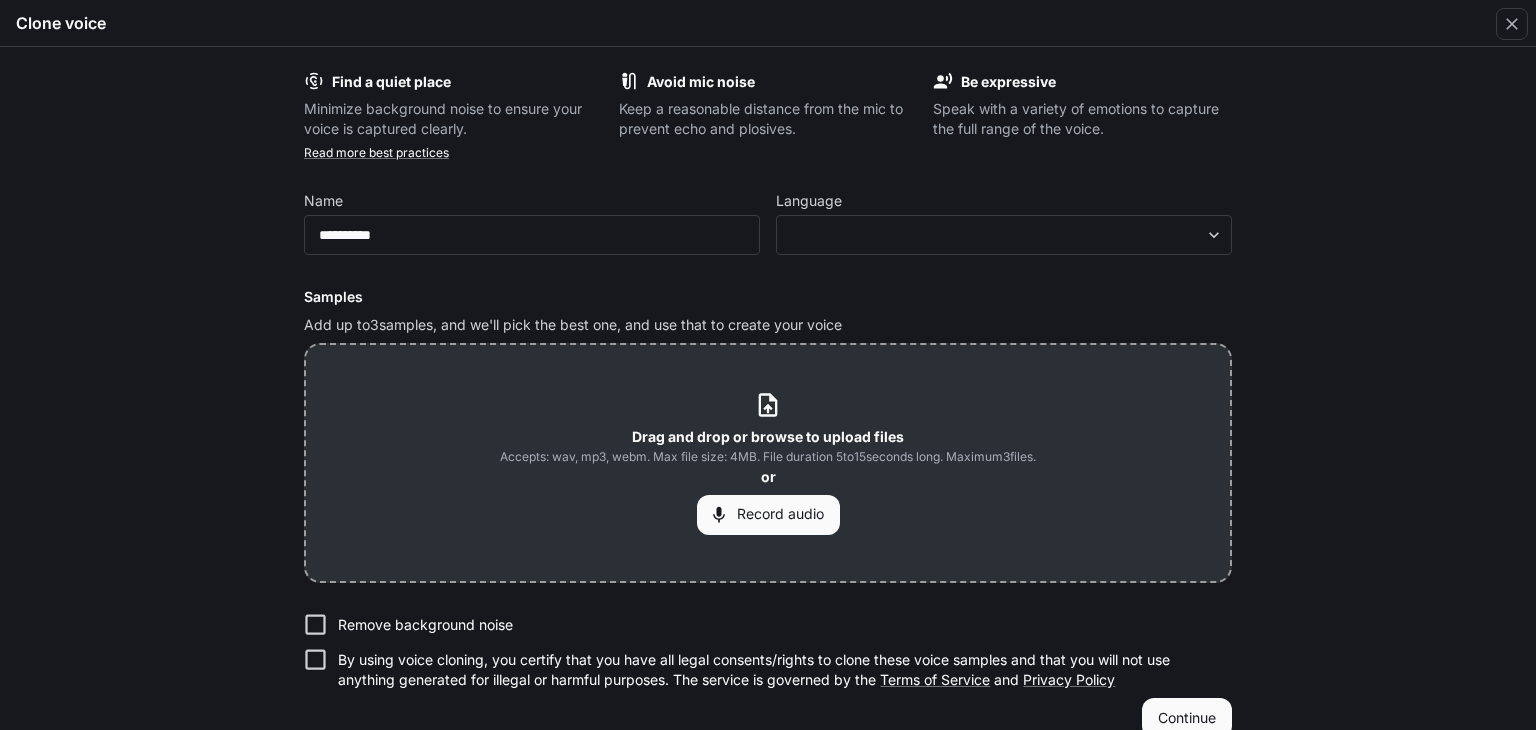 click on "Language" at bounding box center [1004, 205] 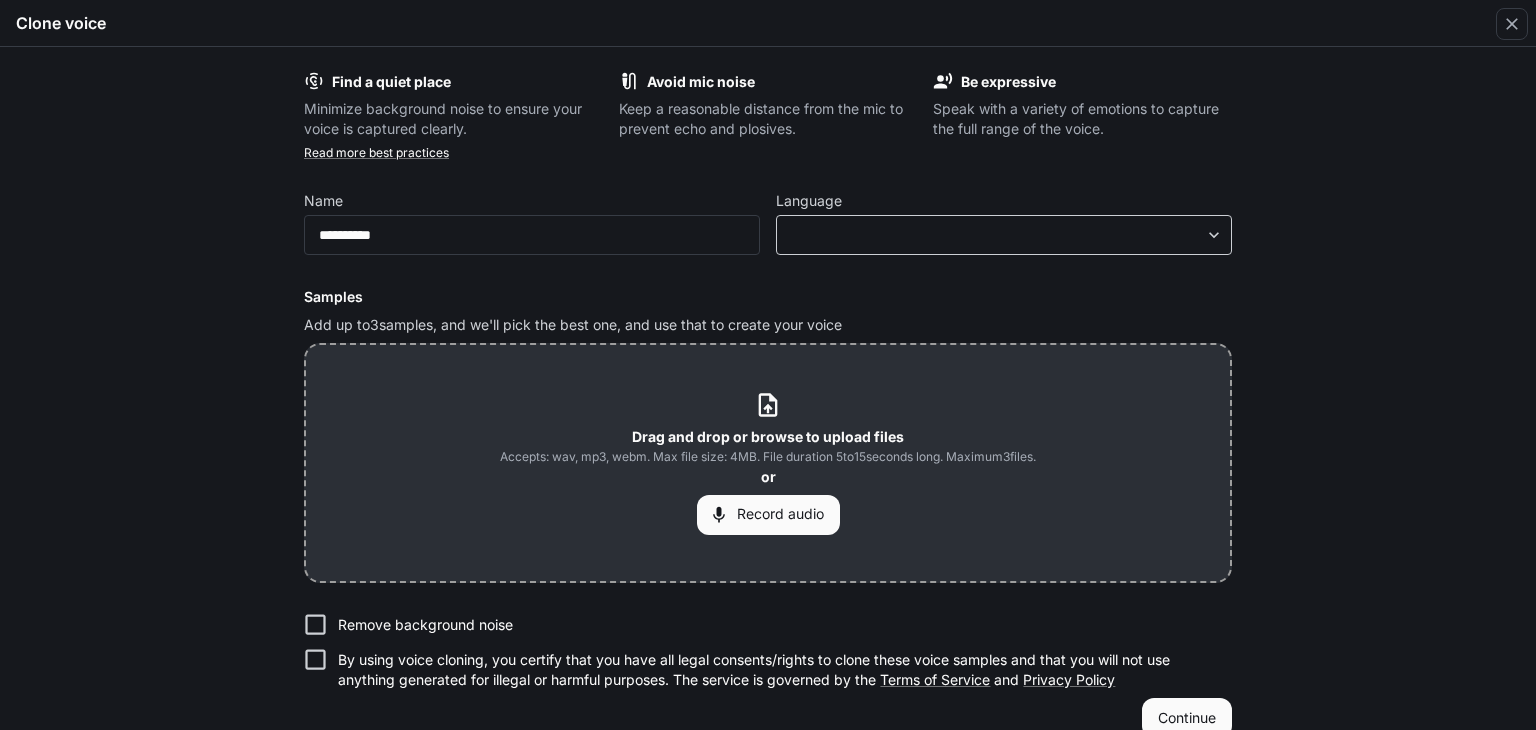 click on "Skip to main content Inworld AI Demos Documentation Documentation Portal Overview TTS Playground Documentation Feedback TTS Playground Docs Voices Clone Voice 0 1 . Select voice 0 2 . Enter text 0 3 . Generate [NAME] ​ Hide M Mark Casual Conversationalist O Olivia Sad Friend H Hades Story Narrator T Theodore Grumpy Man A Ashley Reassuring Support Agent D Dennis Engaging Podcaster 64 / 1000 $ 0.000320 Generate CTRL + ⏎ 0:00 0:00 Configure voice Clone voice Model inworld-tts-1 [NAME] ​ Voice Alex Temperature 0.6 0.8 1.0 0.8 Pitch -5.0 0 5.0 0 Talking speed 0.5 1.0 1.5 1 Clone voice Find a quiet place Minimize background noise to ensure your voice is captured clearly. Avoid mic noise Keep a reasonable distance from the mic to prevent echo and plosives. Be expressive Speak with a variety of emotions to capture the full range of the voice. Read more best practices Name [NAME] ​ Language ​ ​ Samples Add up to 3 5 15" at bounding box center [768, 365] 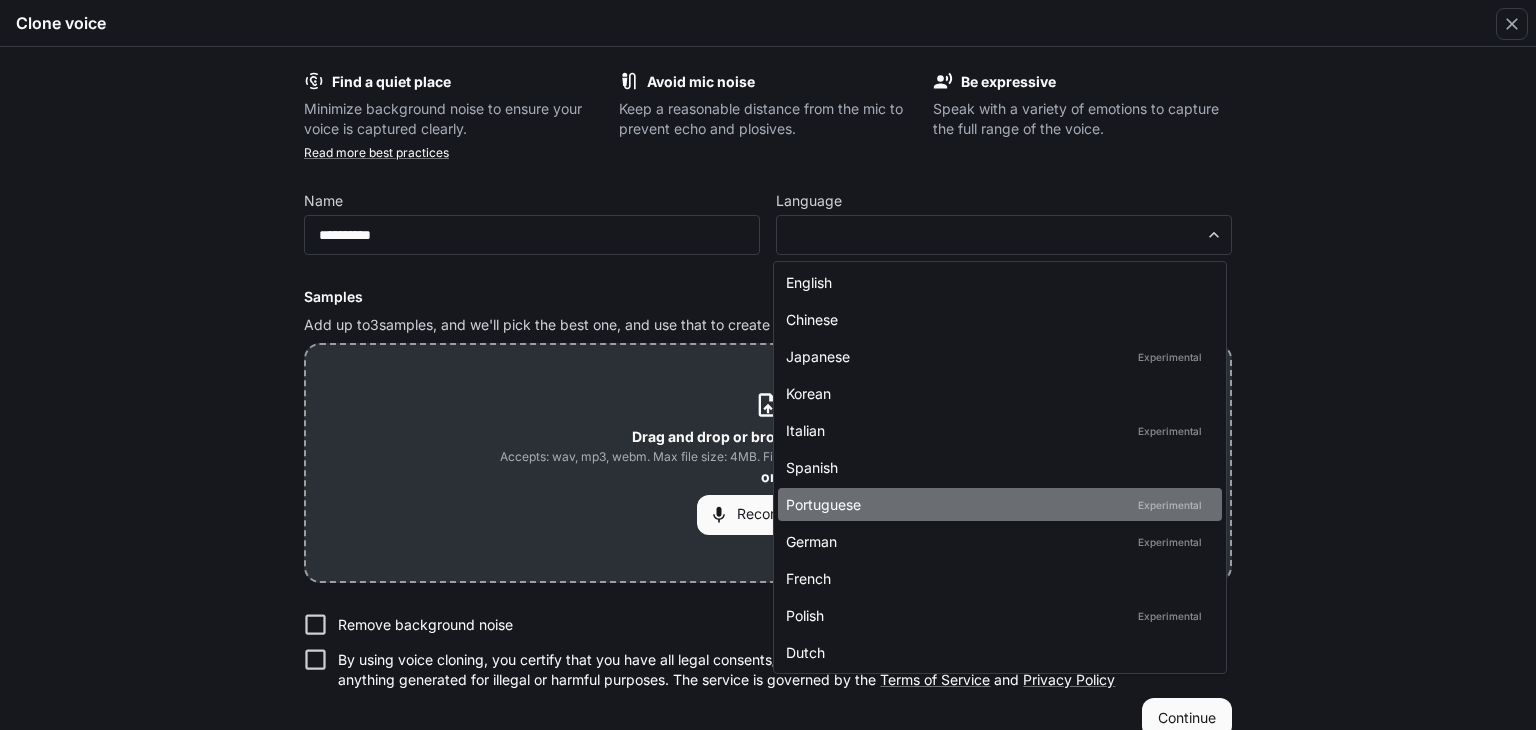 click on "Portuguese Experimental" at bounding box center [996, 504] 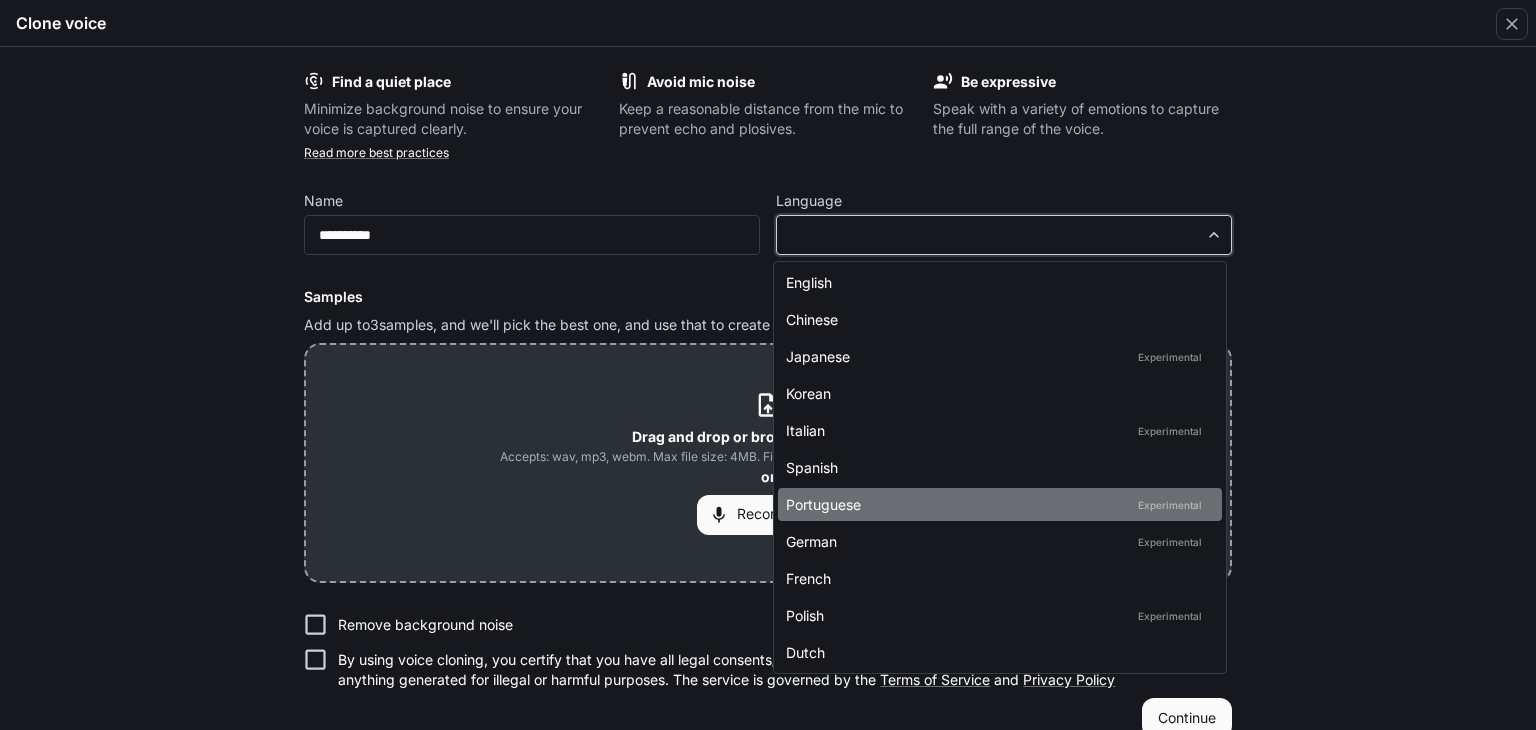 type on "*****" 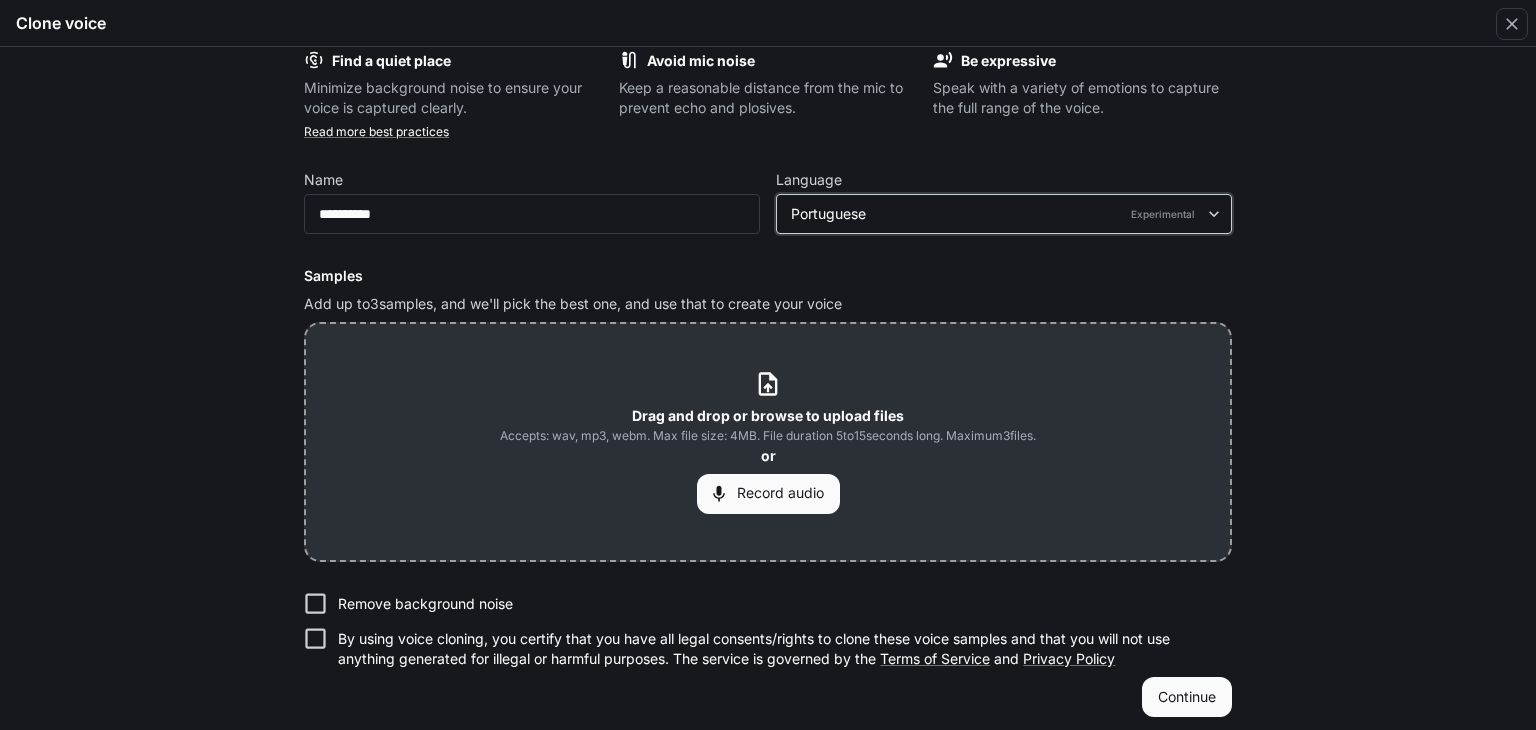 scroll, scrollTop: 32, scrollLeft: 0, axis: vertical 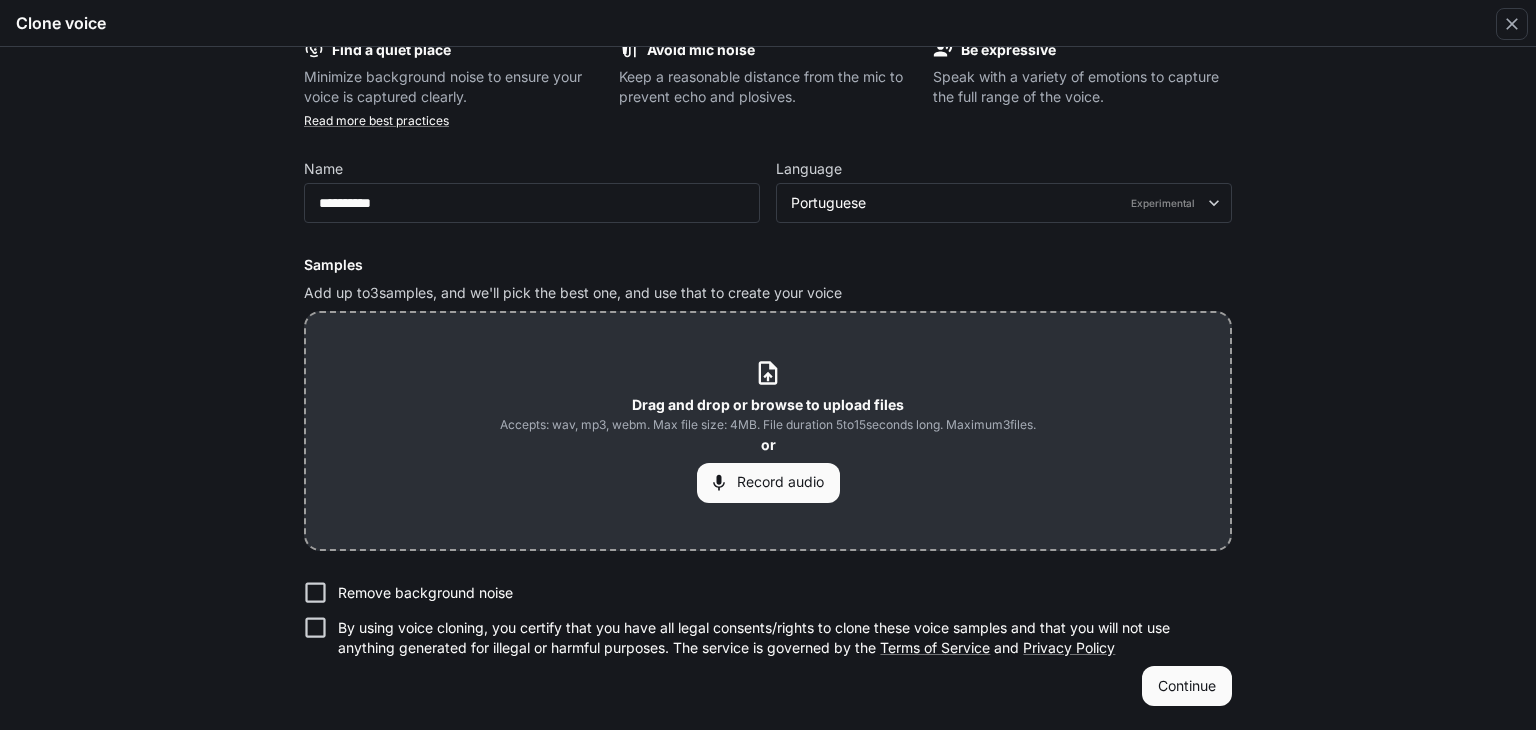 click on "Record audio" at bounding box center (768, 483) 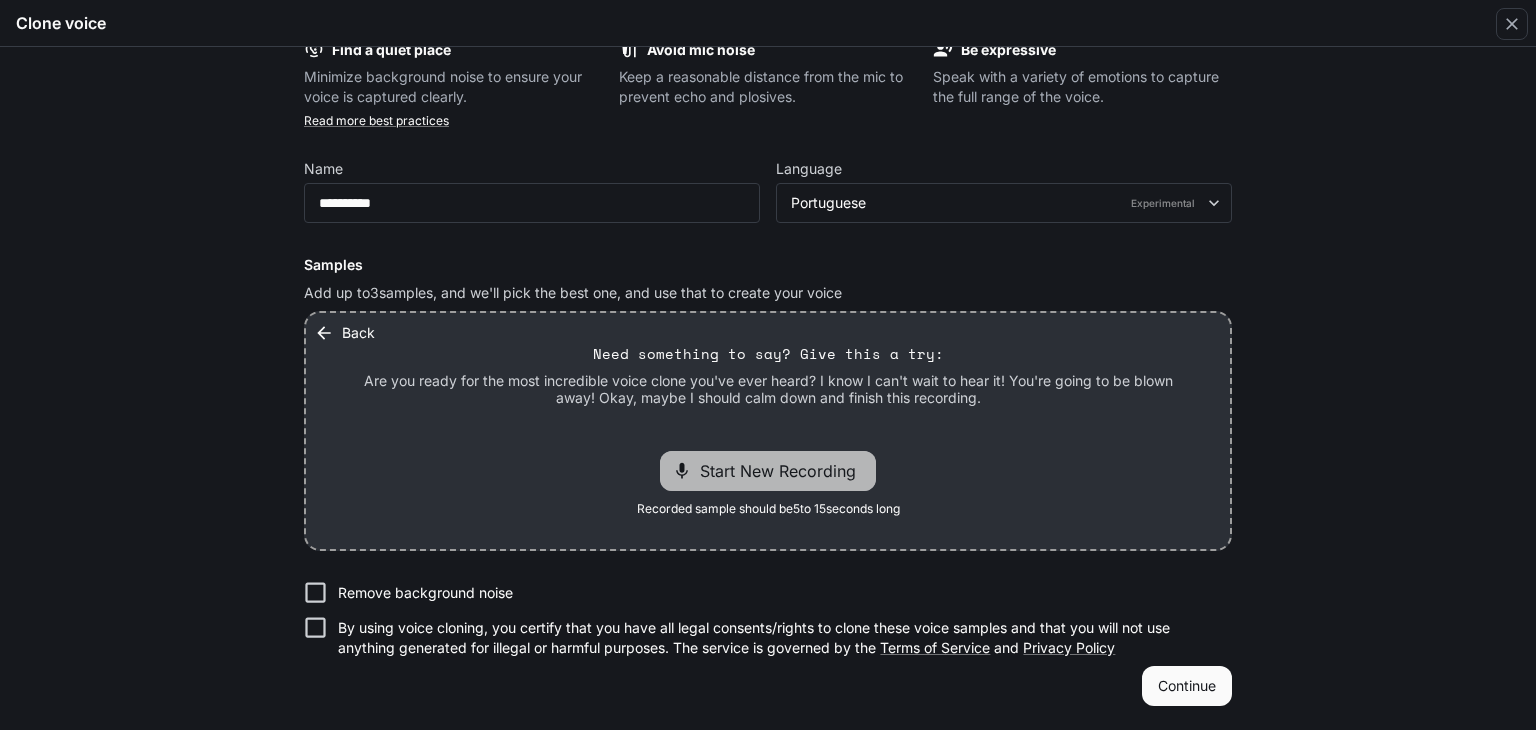 click on "Start New Recording" at bounding box center (768, 471) 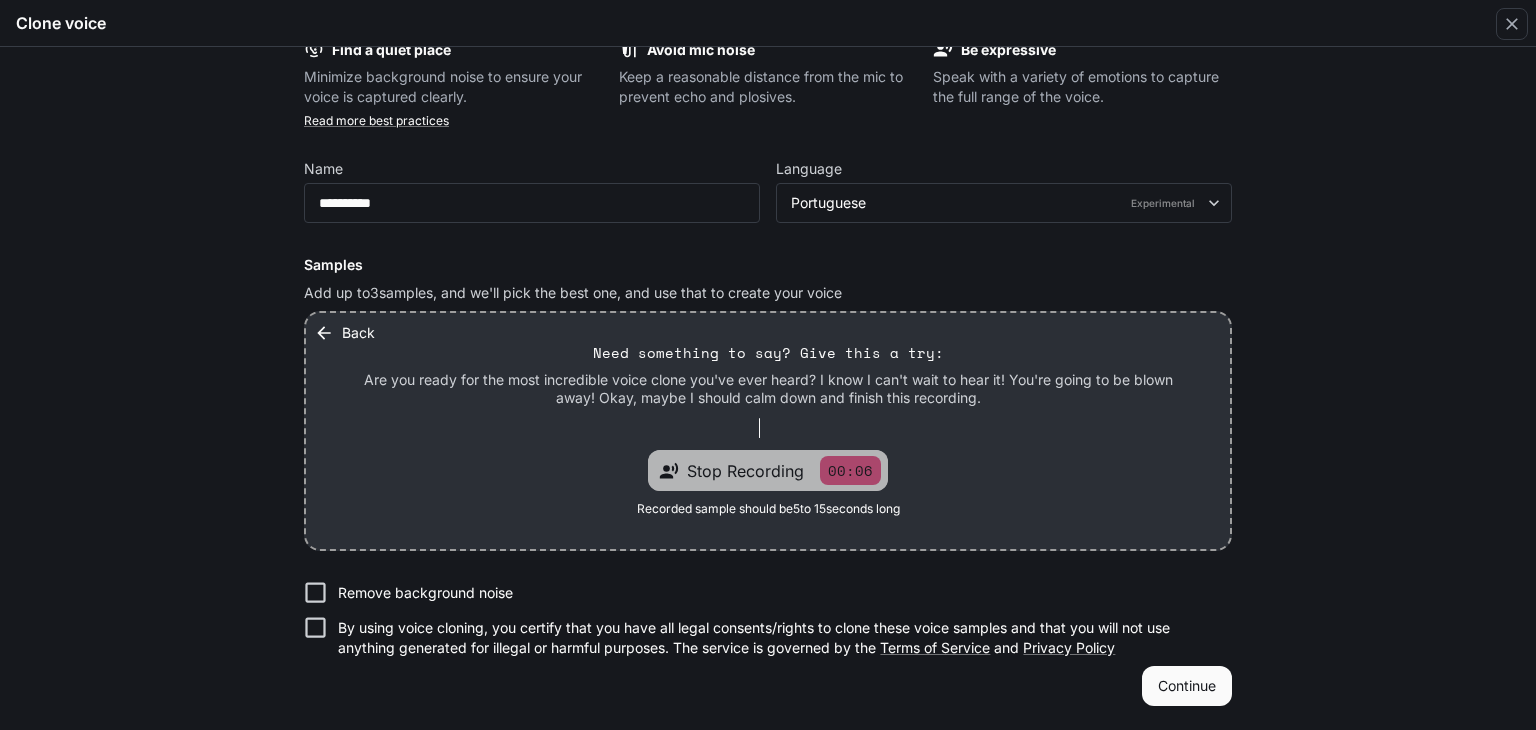 click on "Stop Recording" at bounding box center (745, 471) 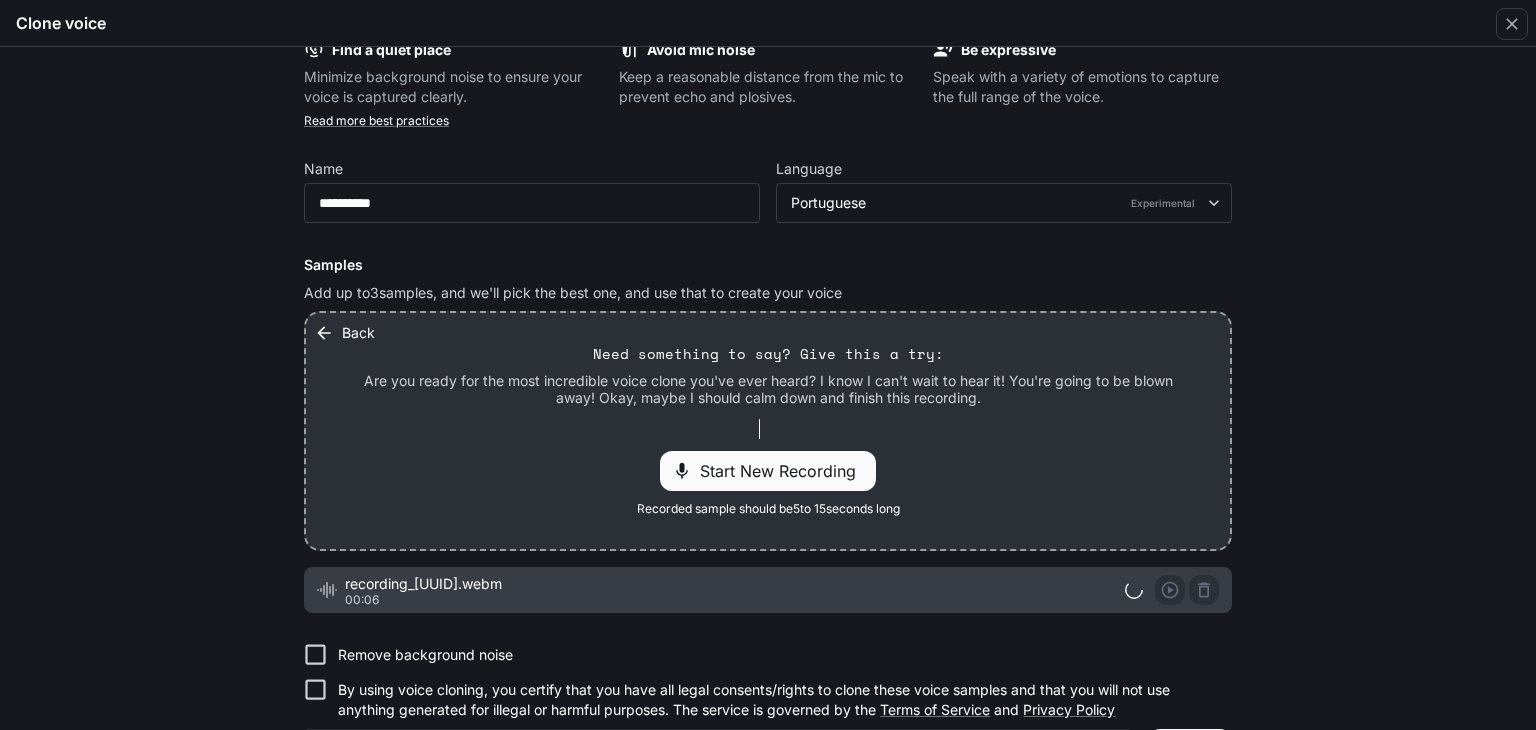 scroll, scrollTop: 94, scrollLeft: 0, axis: vertical 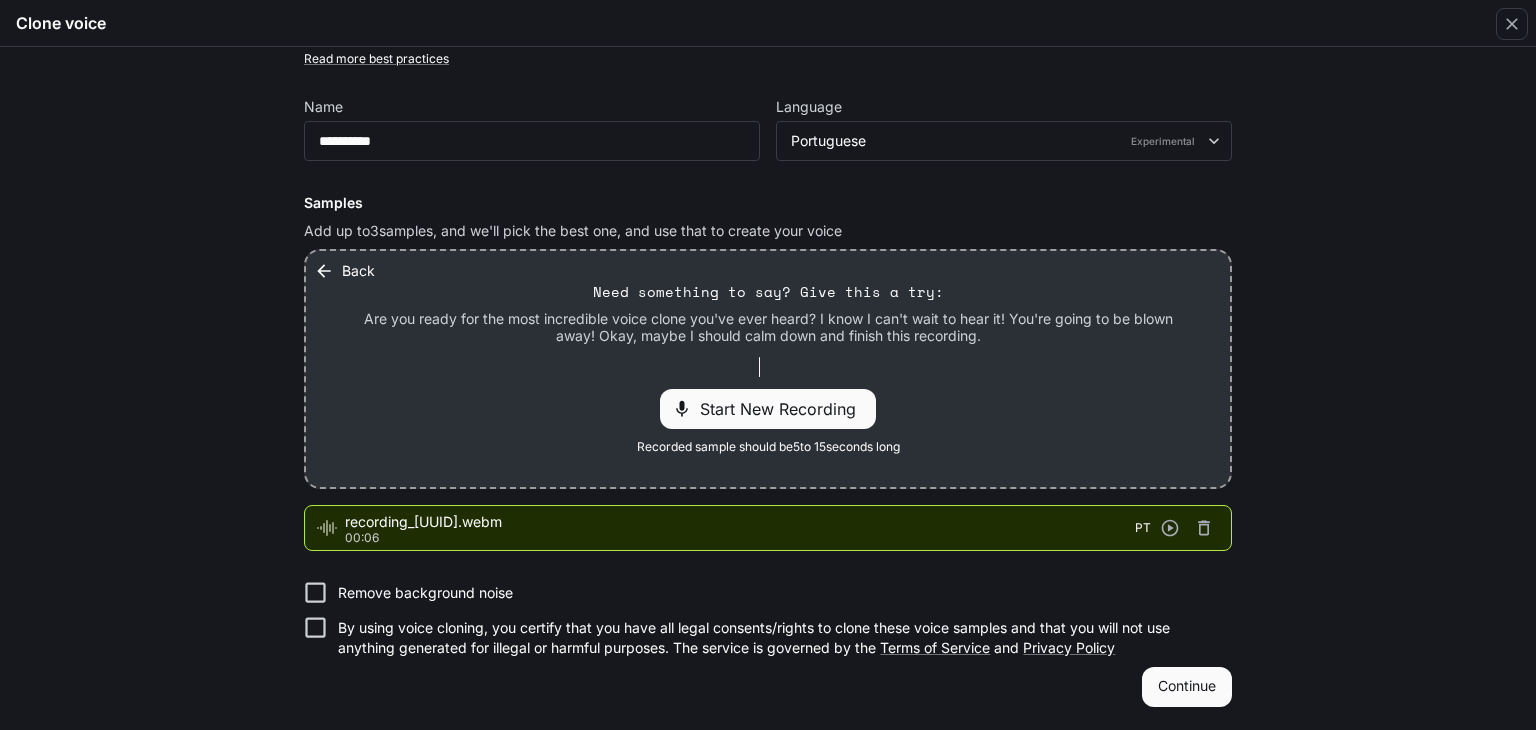 click on "Remove background noise" at bounding box center (425, 593) 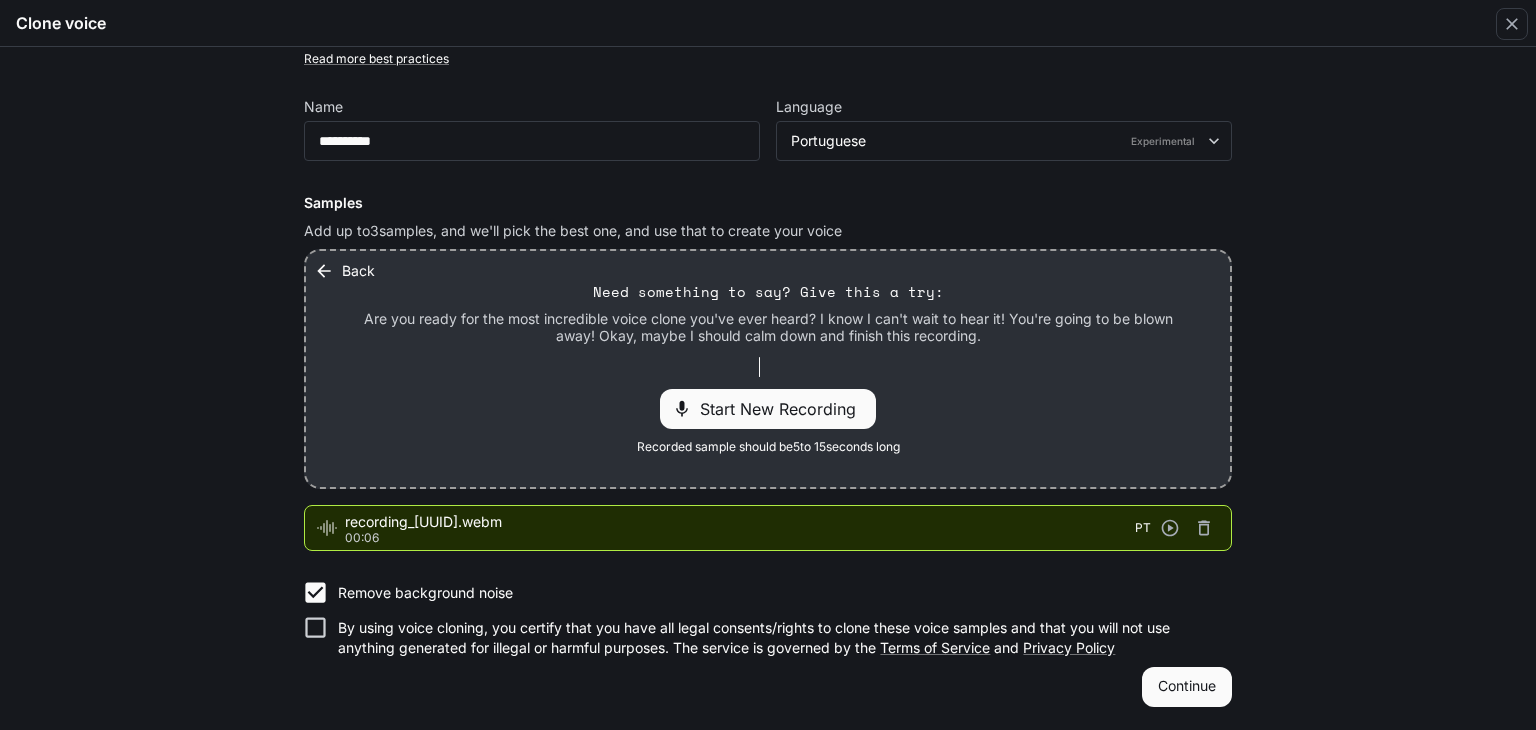 click on "By using voice cloning, you certify that you have all legal consents/rights to clone these voice samples and that you will not use anything generated for illegal or harmful purposes. The service is governed by the   Terms of Service   and   Privacy Policy" at bounding box center (777, 638) 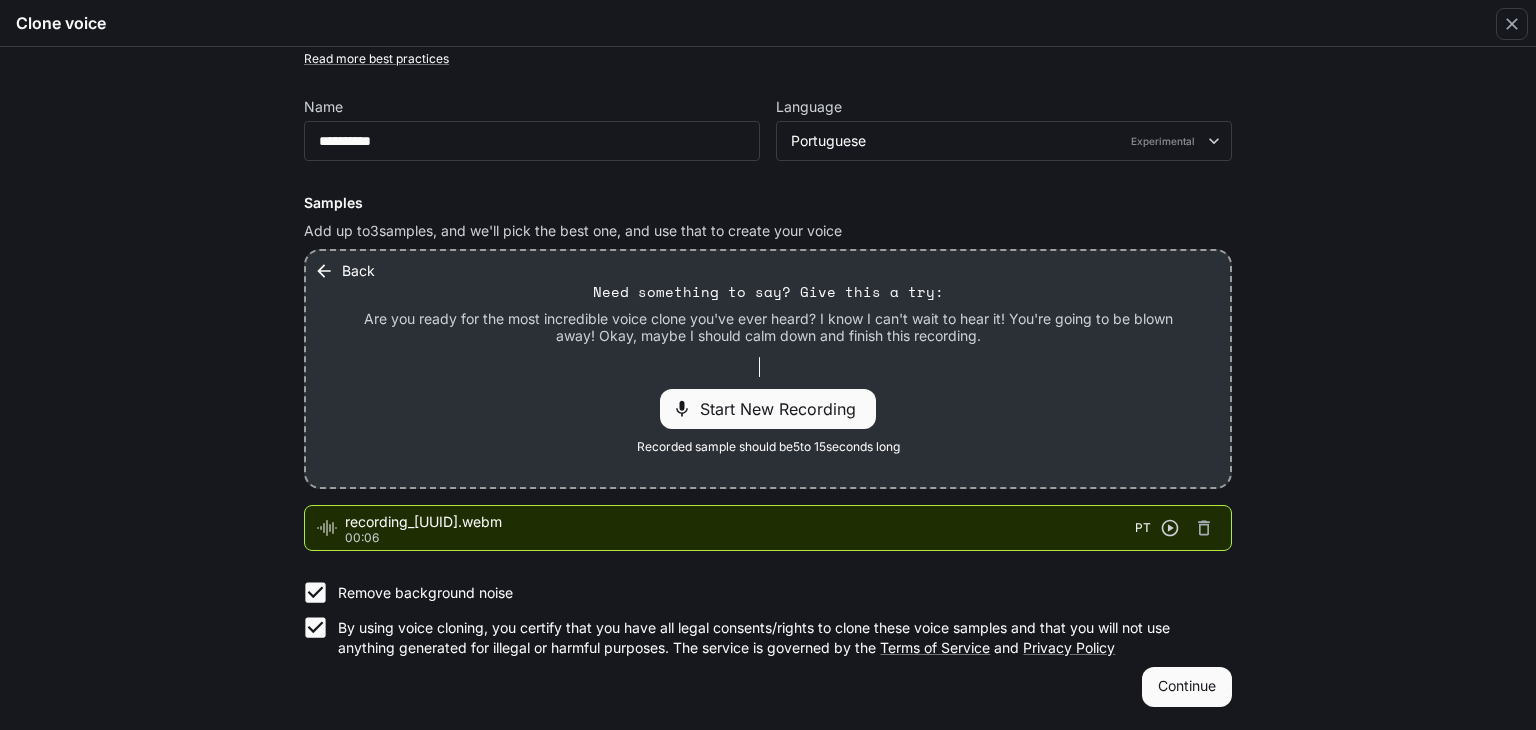 click 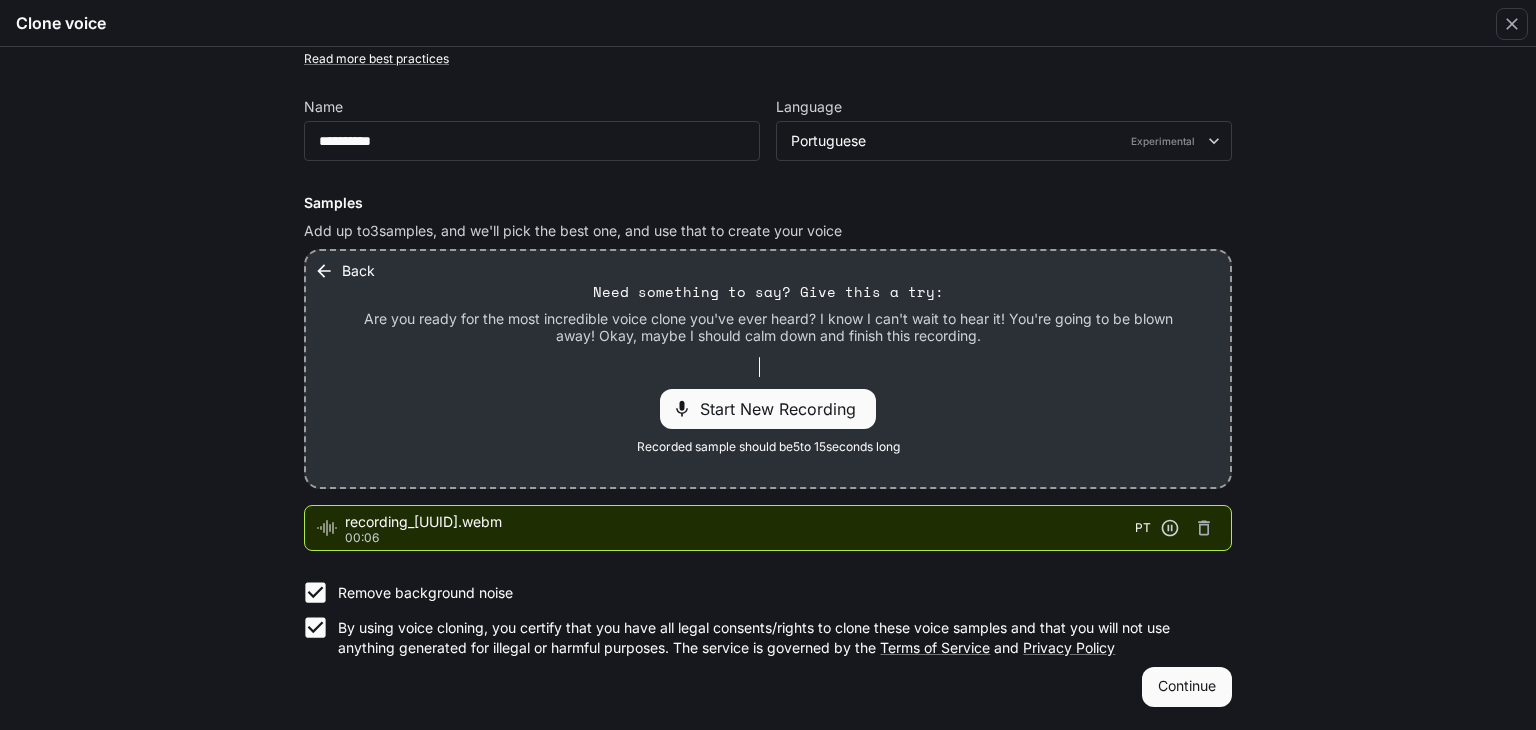click 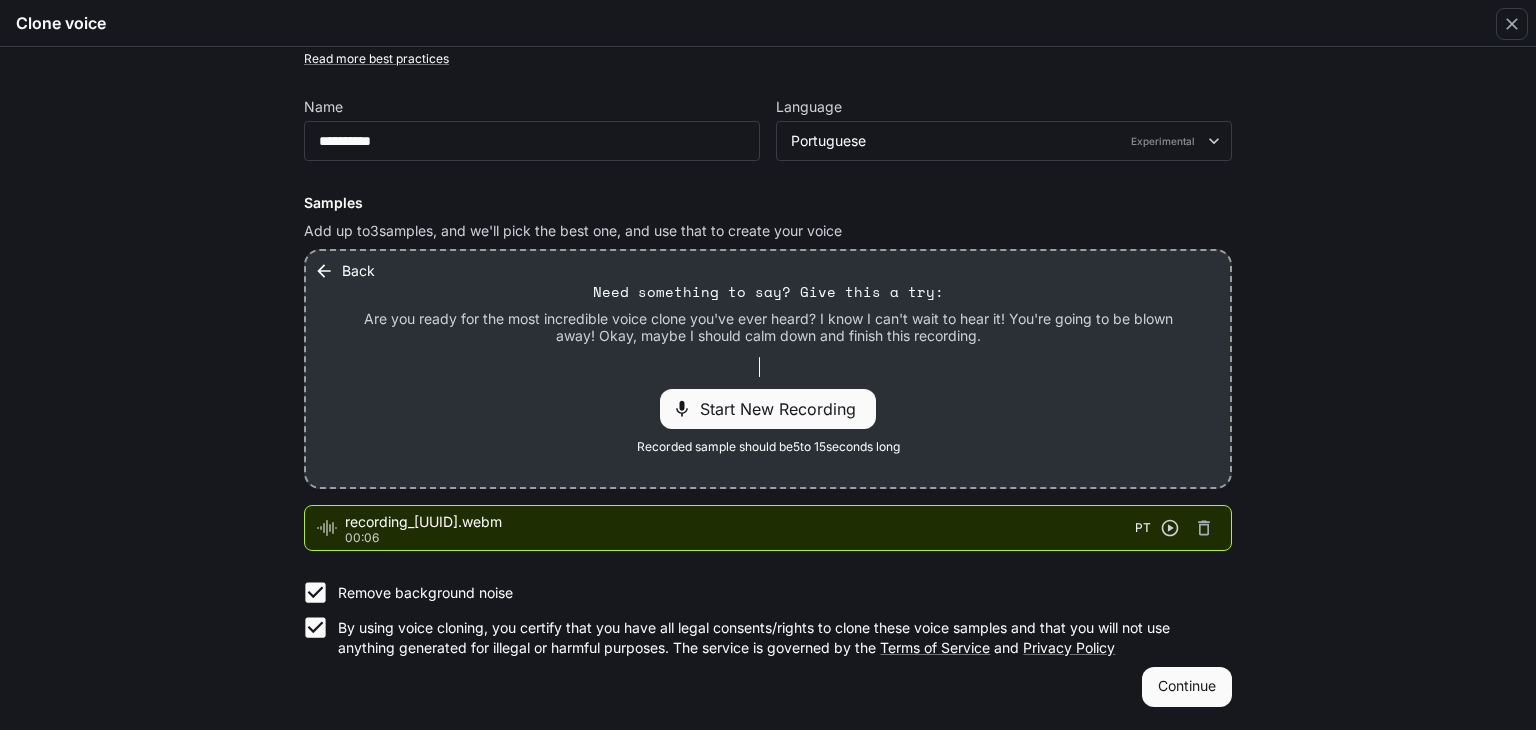 click on "Continue" at bounding box center [1187, 687] 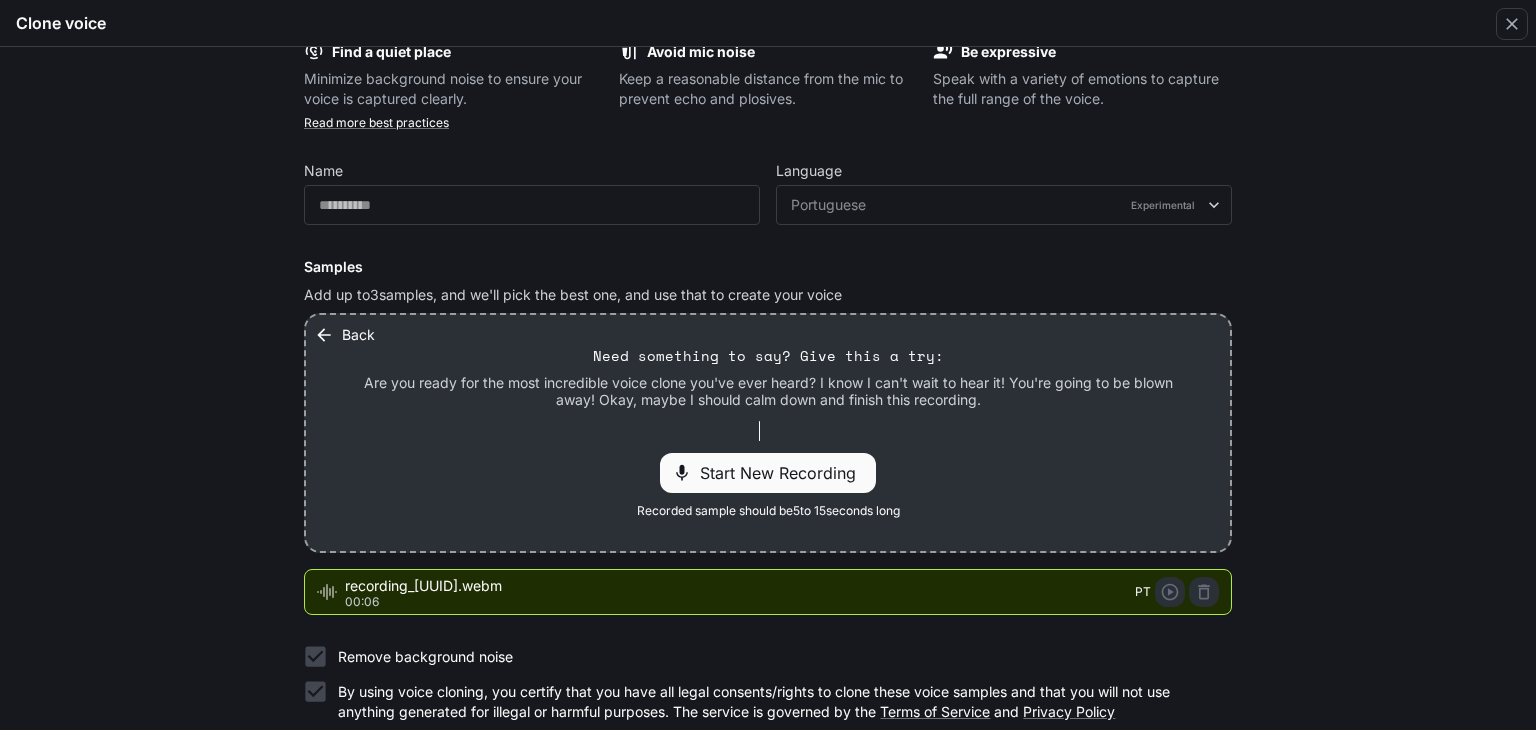 scroll, scrollTop: 0, scrollLeft: 0, axis: both 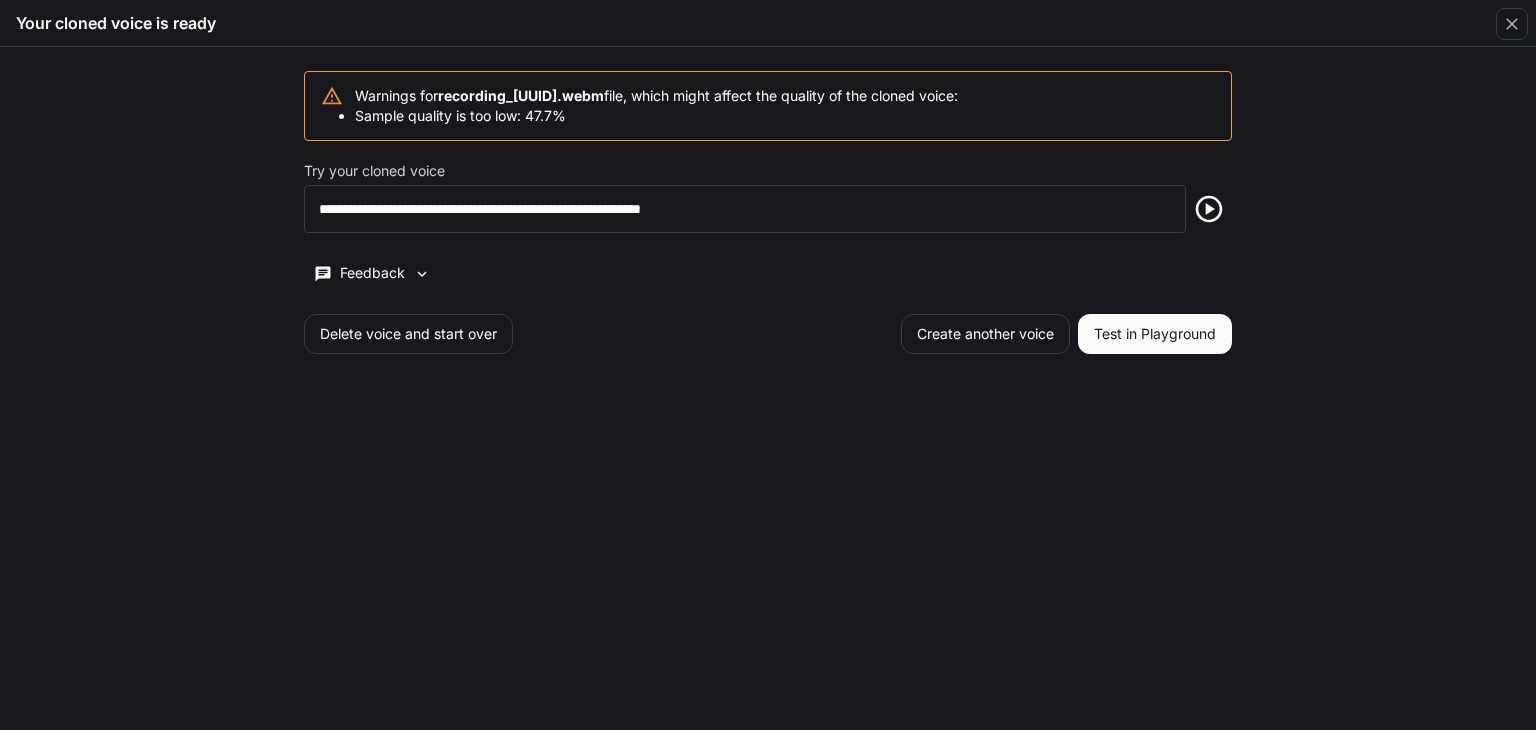 click on "Test in Playground" at bounding box center [1155, 334] 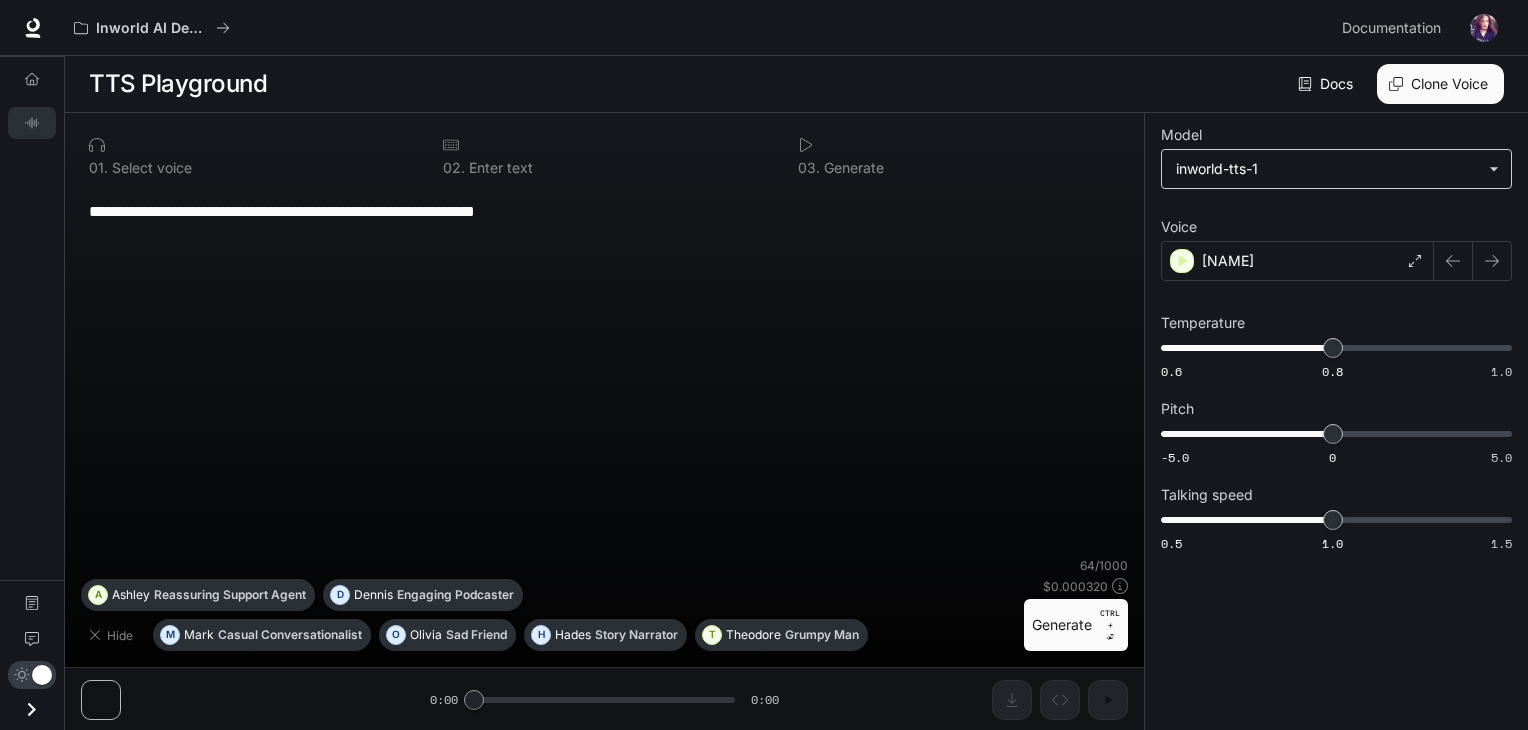 click on "Skip to main content Inworld AI Demos Documentation Documentation Portal Overview TTS Playground Documentation Feedback TTS Playground Docs Voices Clone Voice 0 1 . Select voice 0 2 . Enter text 0 3 . Generate [NAME] ​ Hide M Mark Casual Conversationalist O Olivia Sad Friend H Hades Story Narrator T Theodore Grumpy Man A Ashley Reassuring Support Agent D Dennis Engaging Podcaster 64 / 1000 $ 0.000320 Generate CTRL + ⏎ 0:00 0:00 Configure voice Clone voice Model inworld-tts-1 [NAME] ​ Voice [NAME] Temperature 0.6 0.8 1.0 0.8 Pitch -5.0 0 5.0 0 Talking speed 0.5 1.0 1.5 1" at bounding box center (764, 365) 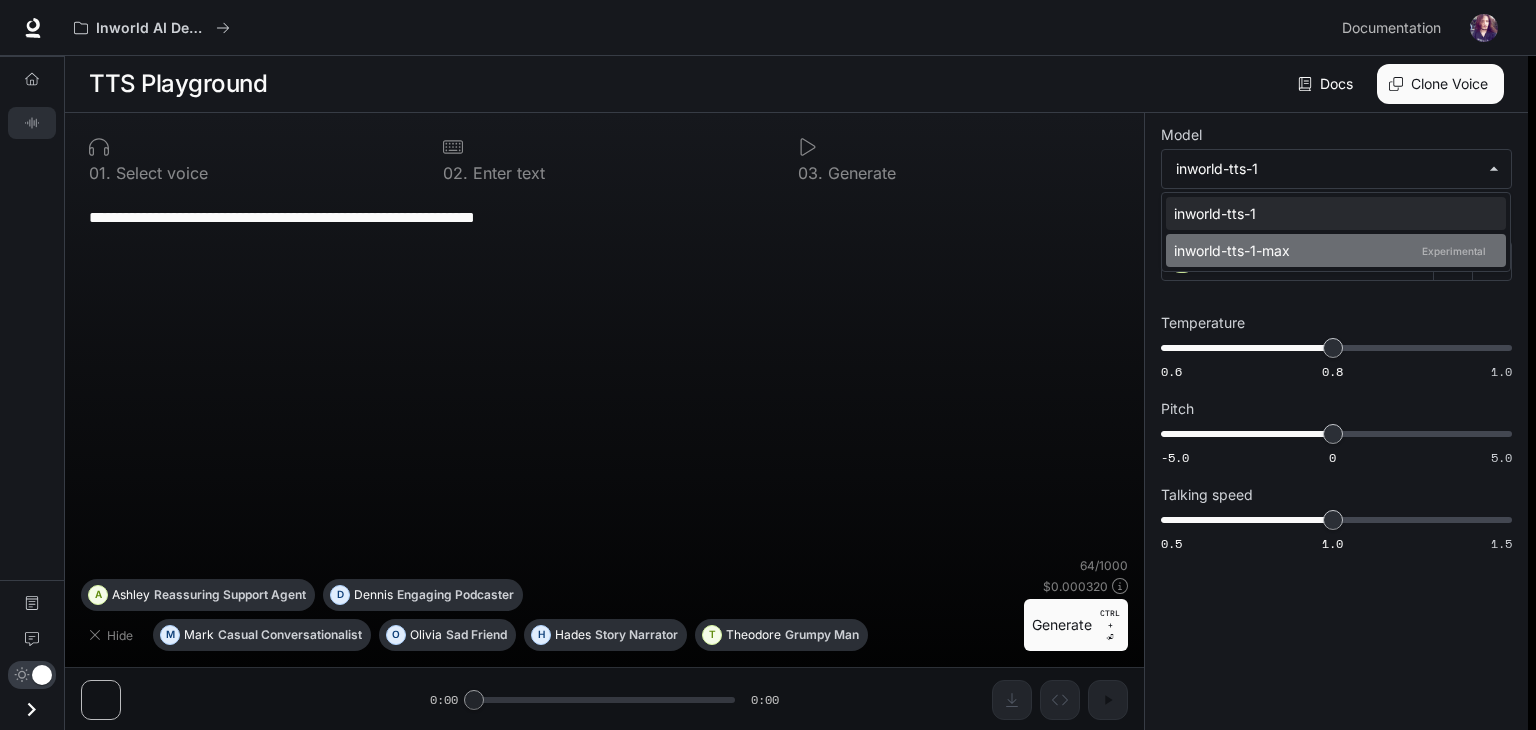 click on "inworld-tts-1-max Experimental" at bounding box center [1332, 250] 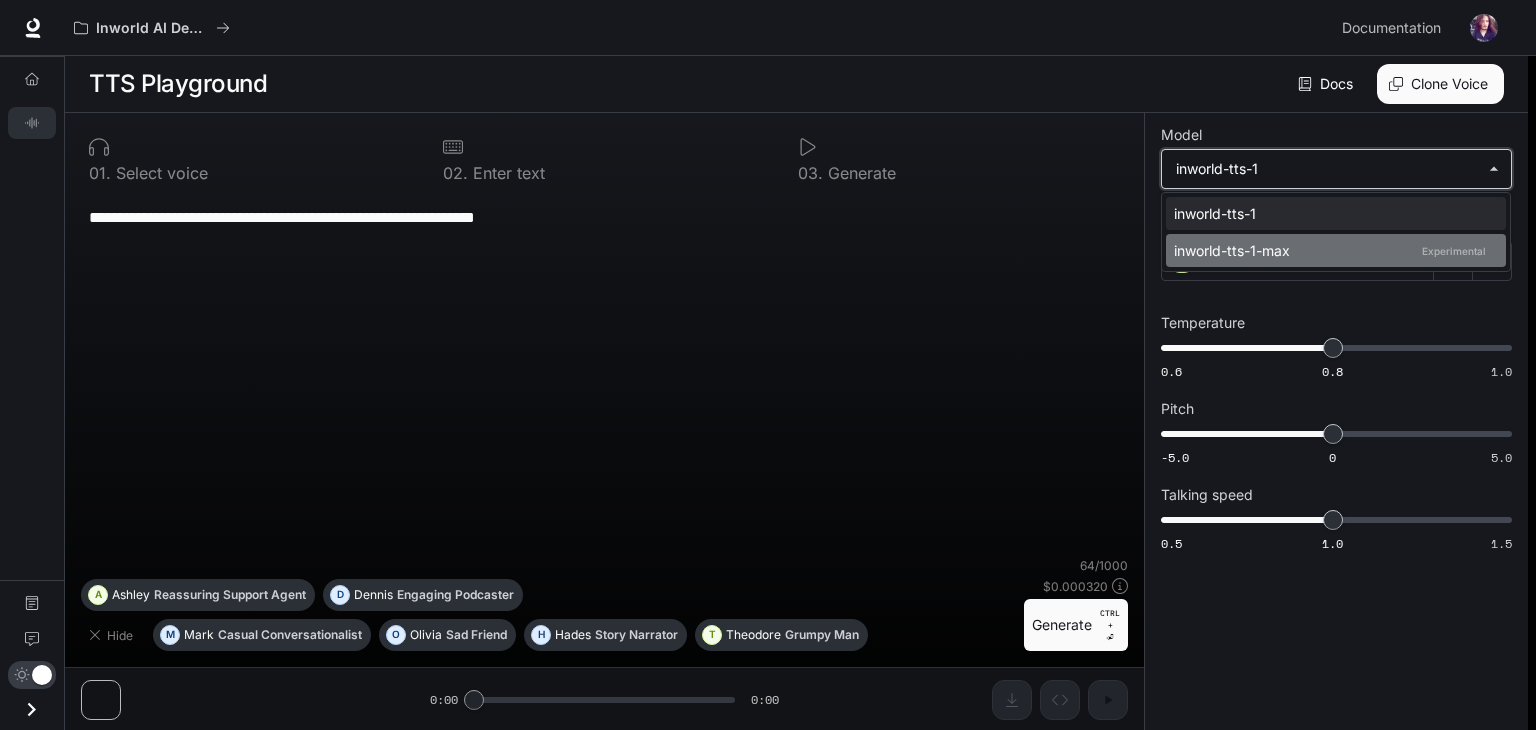 type on "**********" 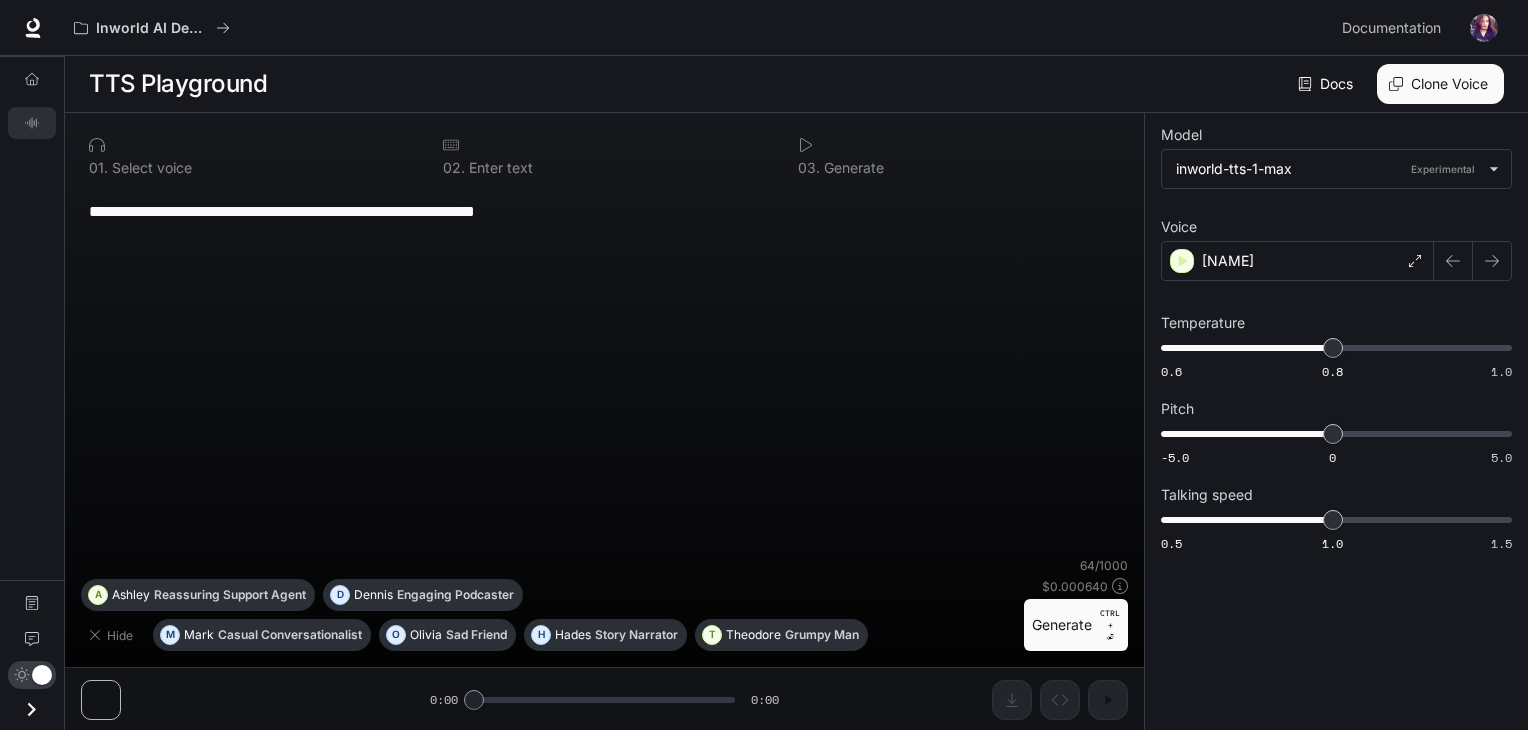 click on "**********" at bounding box center (604, 211) 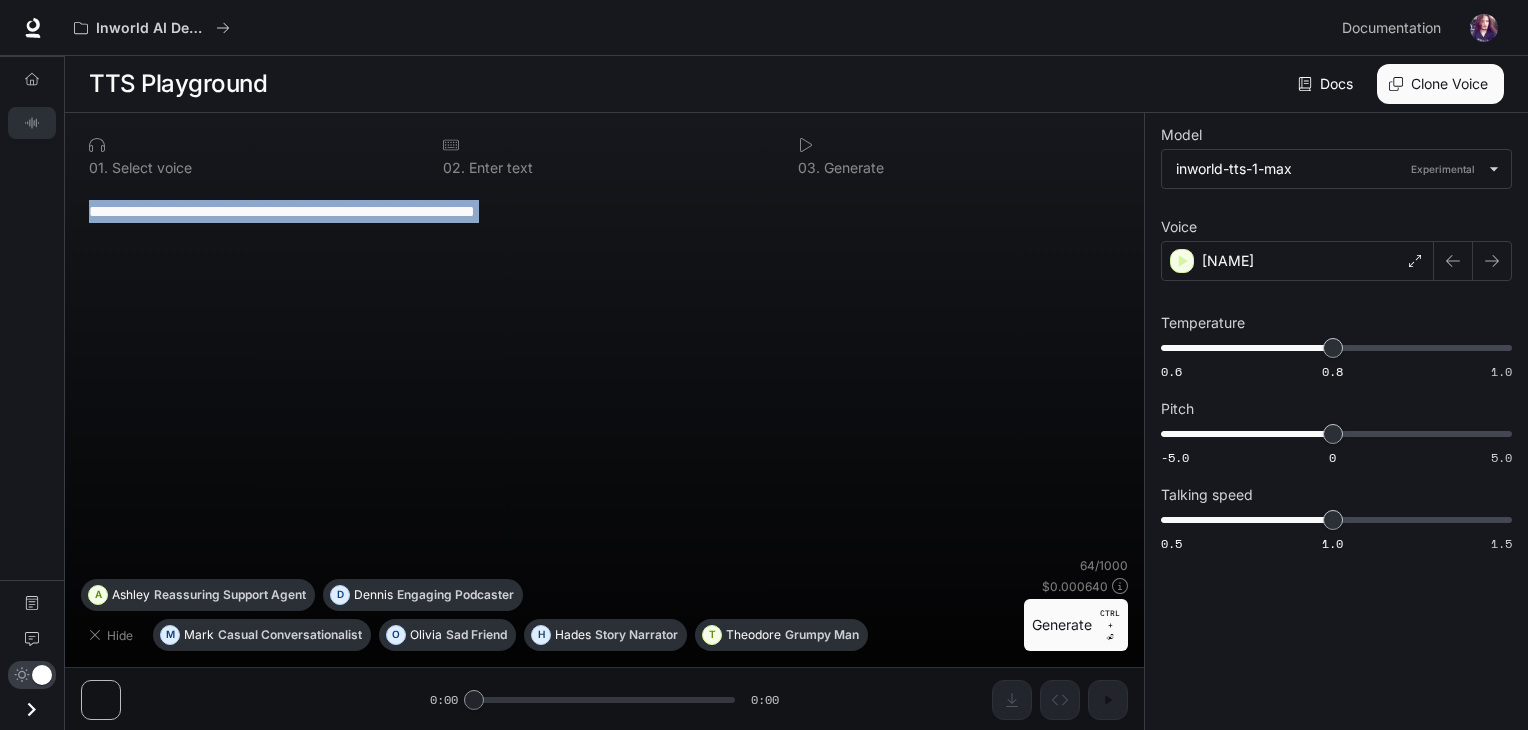click on "**********" at bounding box center [604, 211] 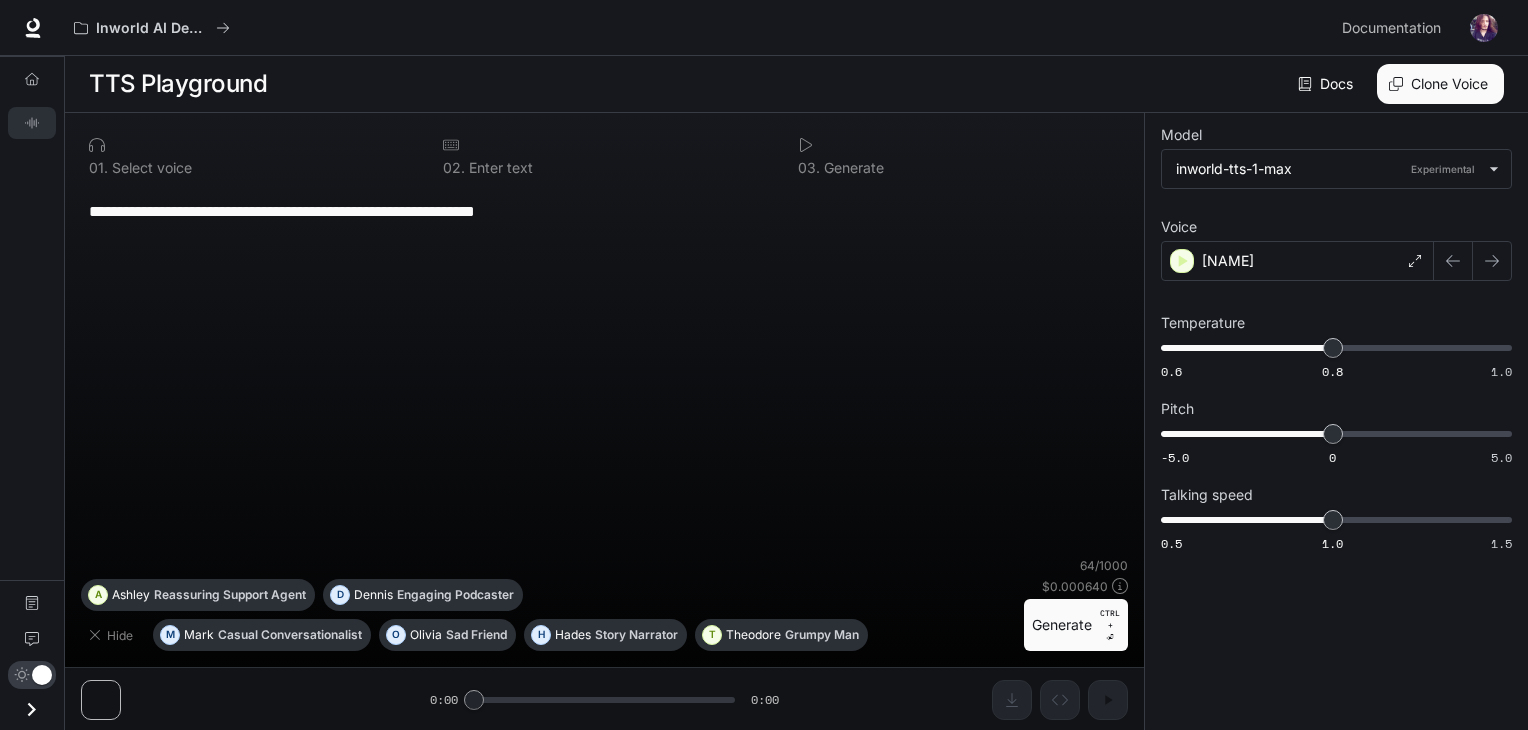 click on "Generate CTRL +  ⏎" at bounding box center (1076, 625) 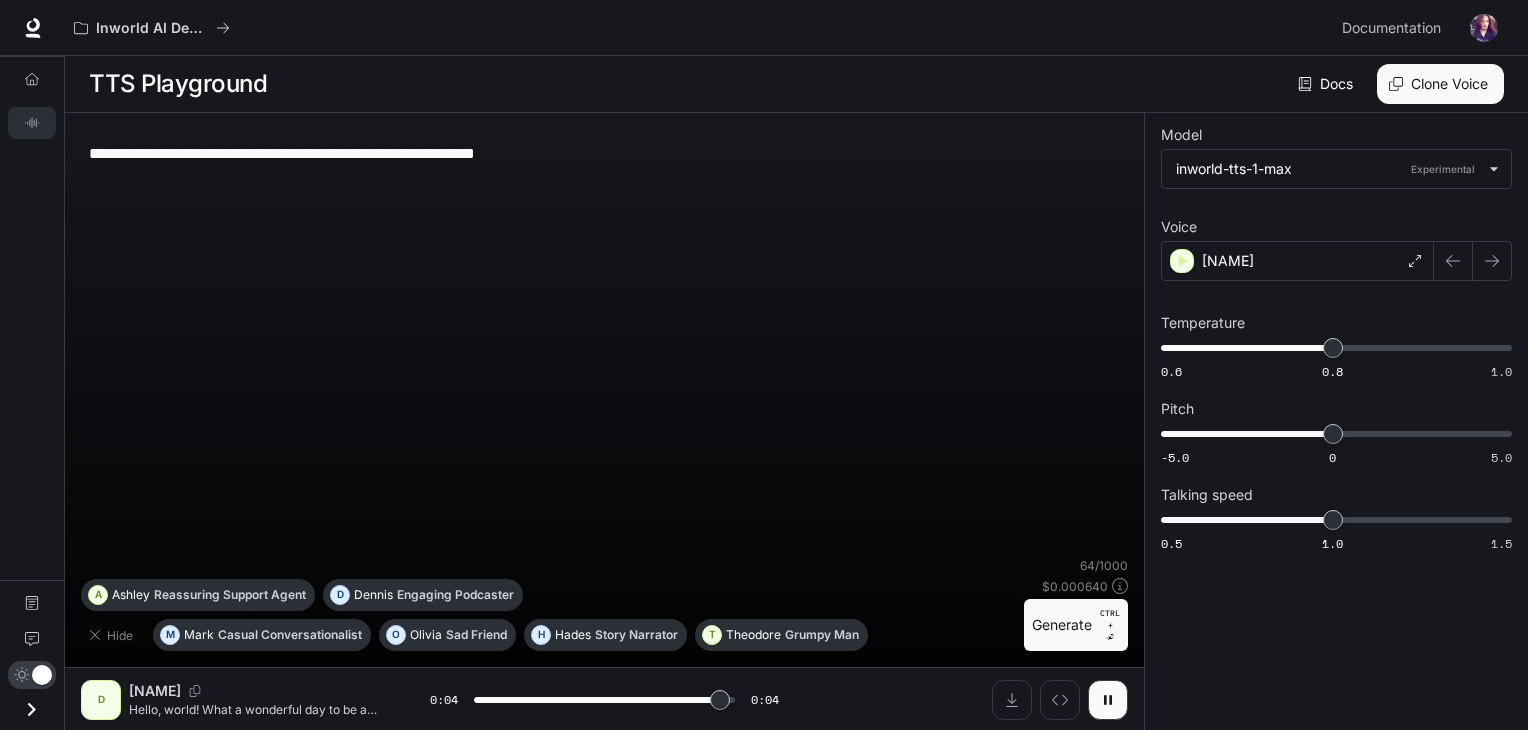 type on "*" 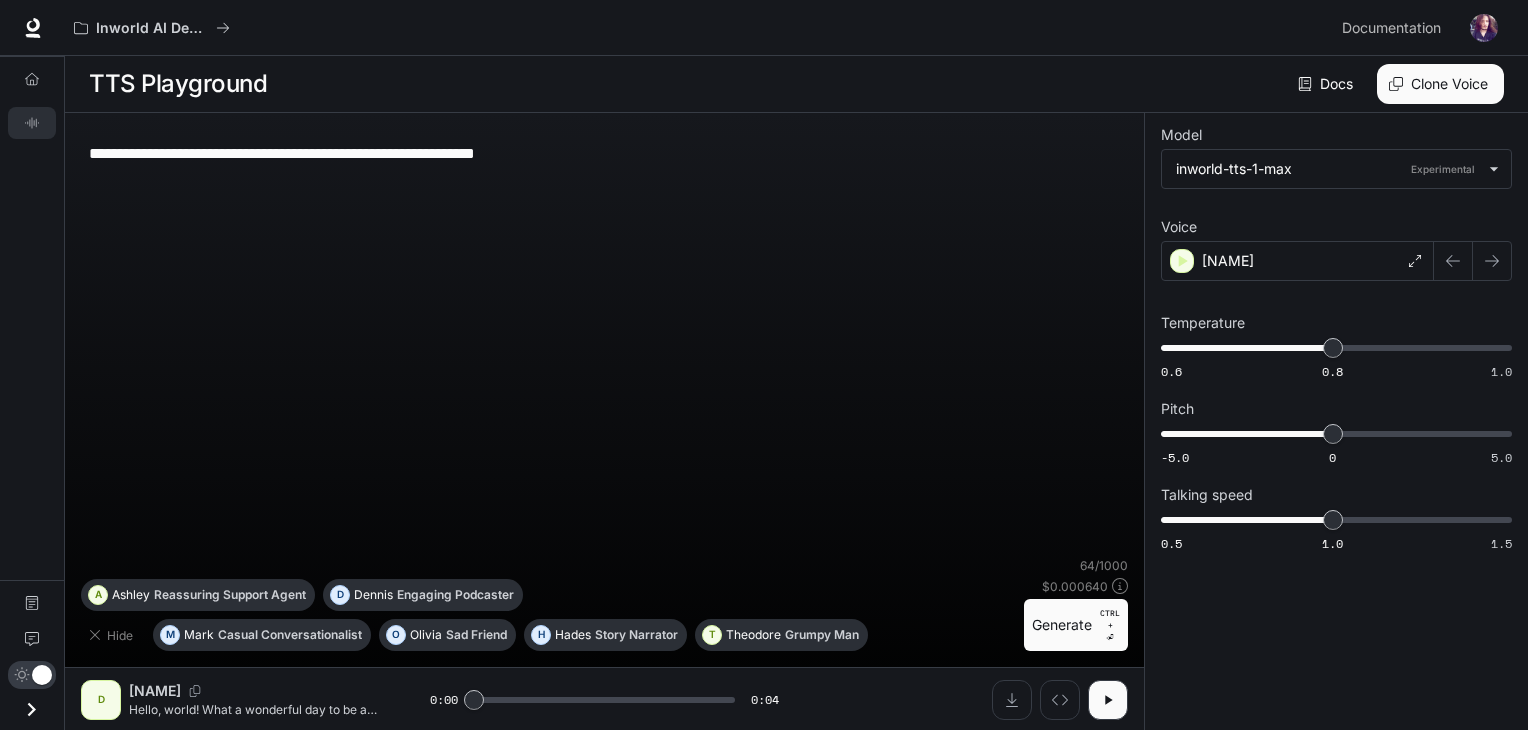 click on "**********" at bounding box center [604, 153] 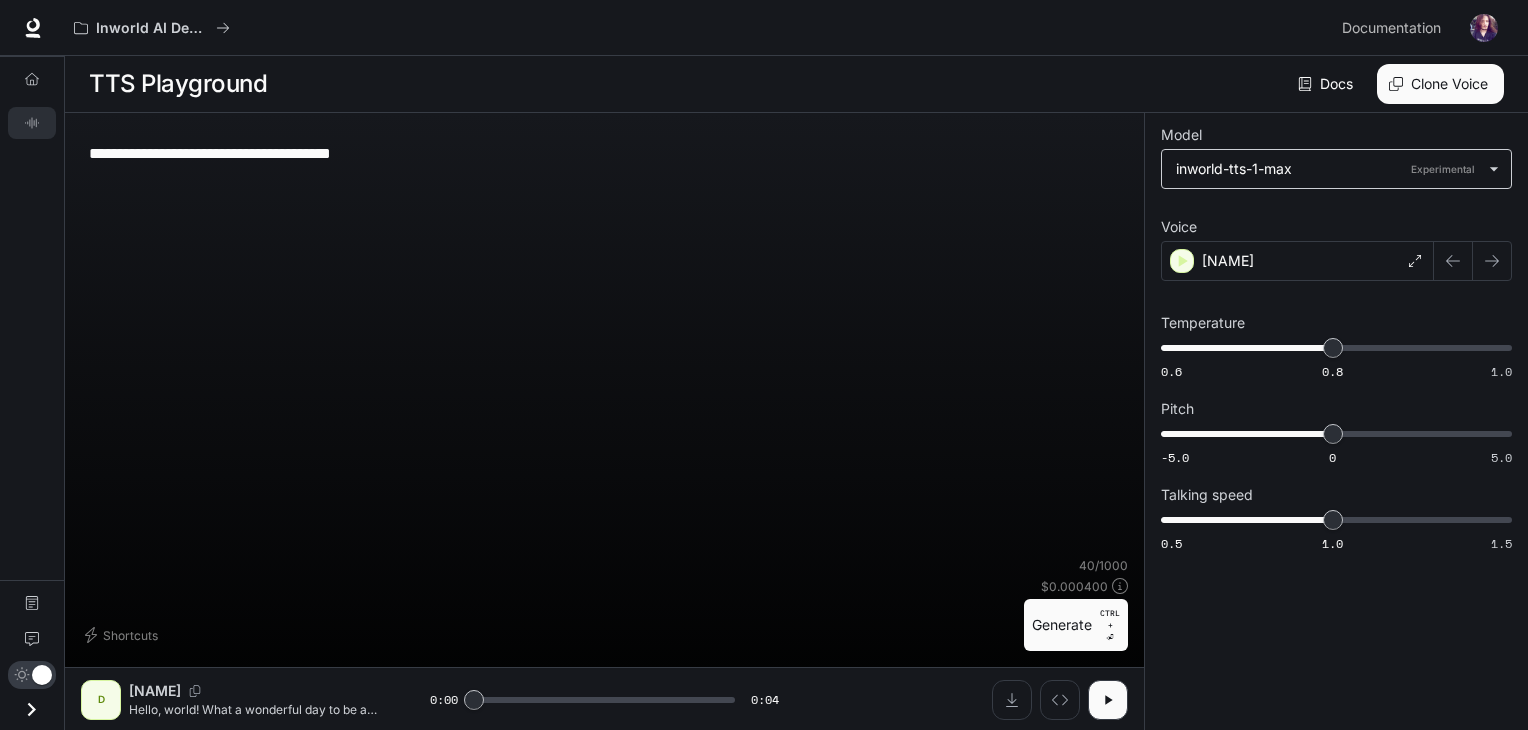 type on "**********" 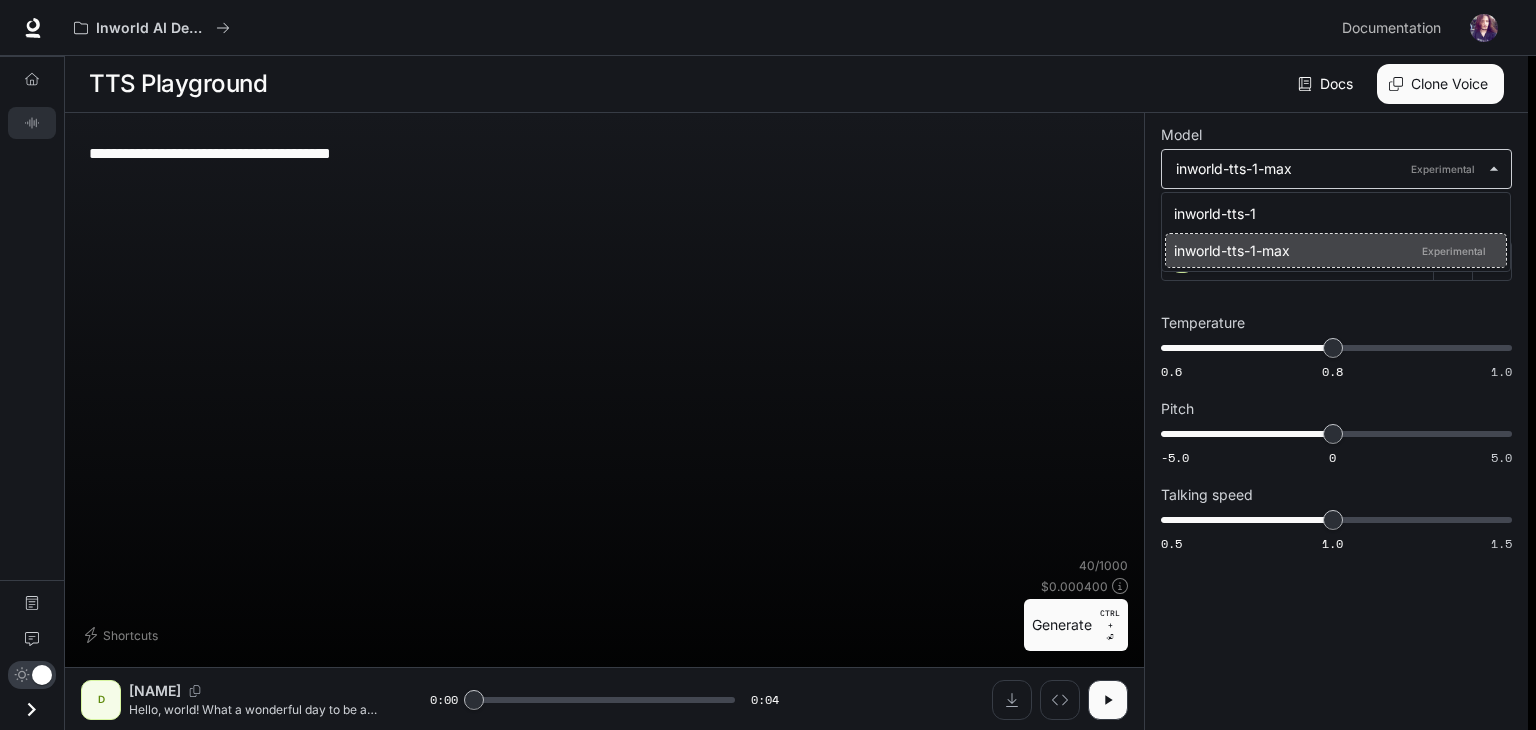 click on "Skip to main content Inworld AI Demos Documentation Documentation Portal Overview TTS Playground Documentation Feedback TTS Playground Docs Voices Clone Voice [NAME] ​ Shortcuts 40 / 1000 $ 0.000400 Generate CTRL + ⏎ D [NAME] Hello, world! What a wonderful day to be a text-to-speech model! 0:00 0:04 Configure voice Clone voice Model inworld-tts-1-max Experimental [NAME] ​ Voice [NAME] Temperature 0.6 0.8 1.0 0.8 Pitch -5.0 0 5.0 0 Talking speed 0.5 1.0 1.5 1 inworld-tts-1 inworld-tts-1-max Experimental" at bounding box center (768, 365) 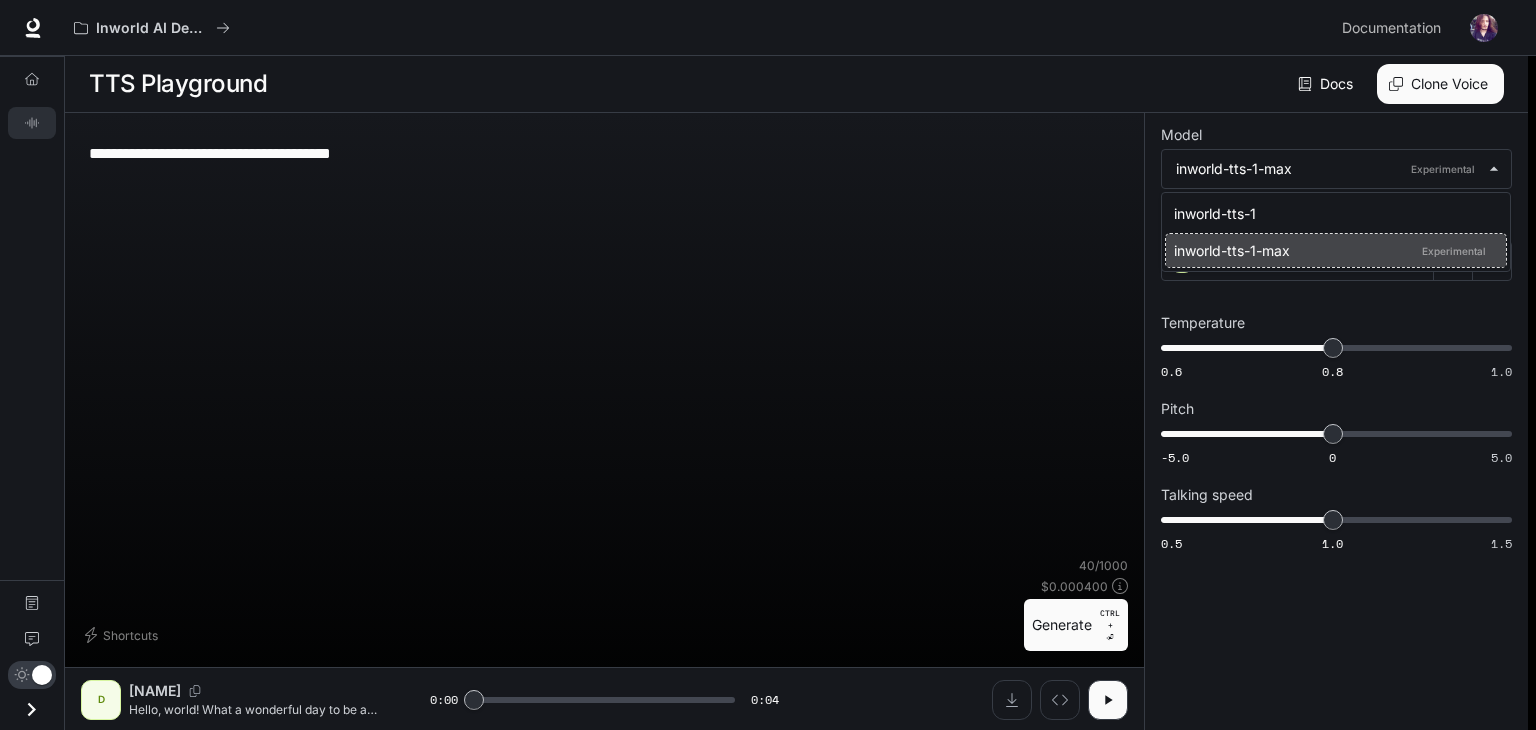 click at bounding box center (768, 365) 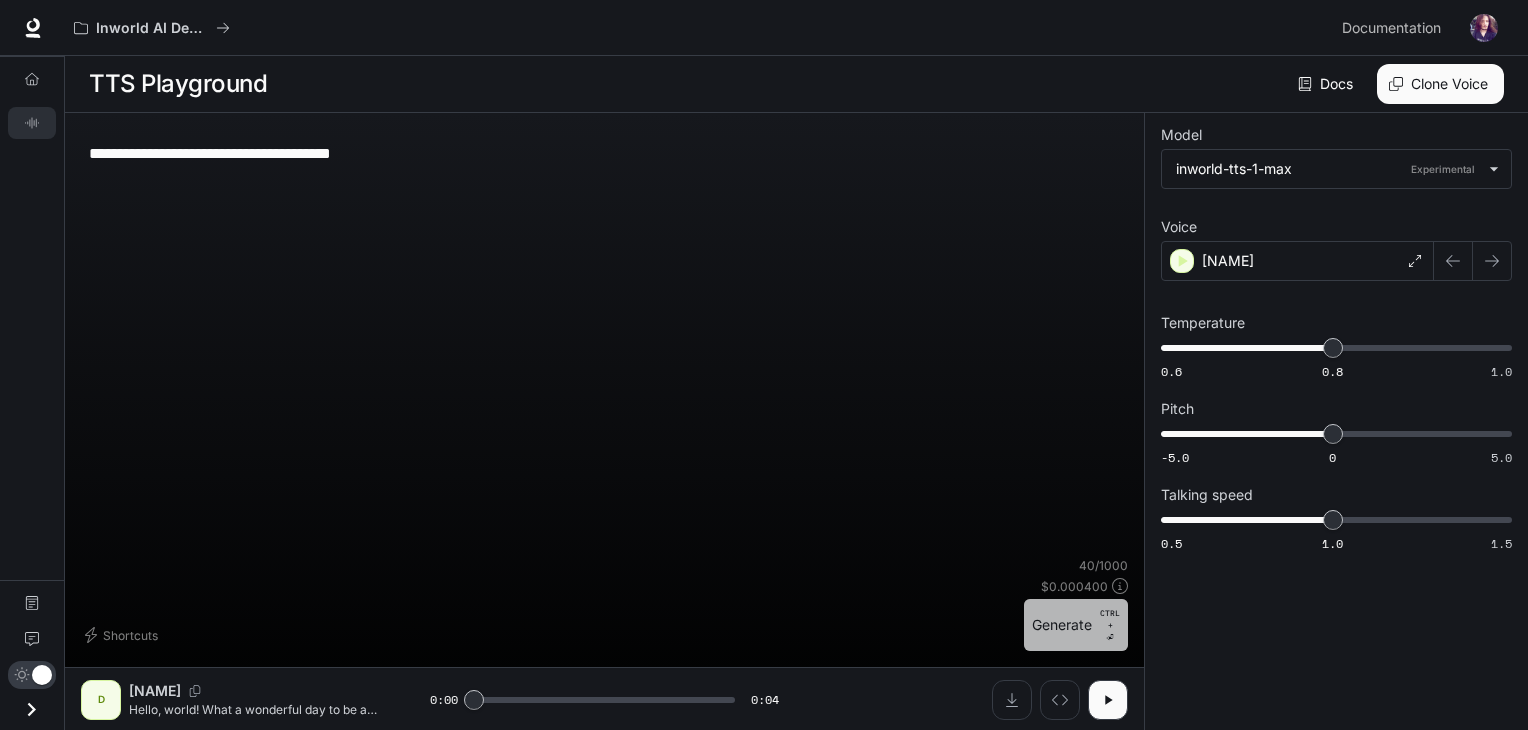 click on "Generate CTRL +  ⏎" at bounding box center (1076, 625) 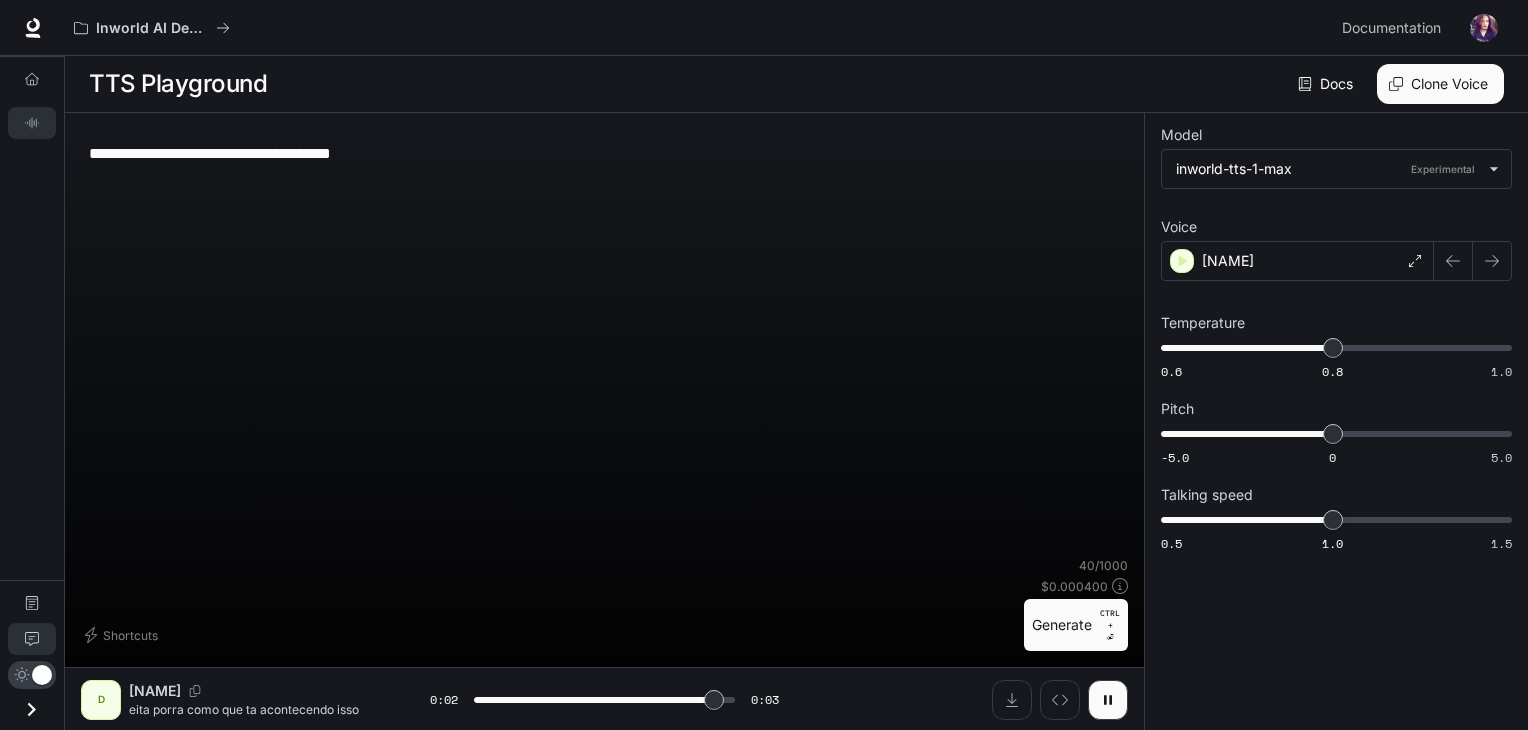 type on "*" 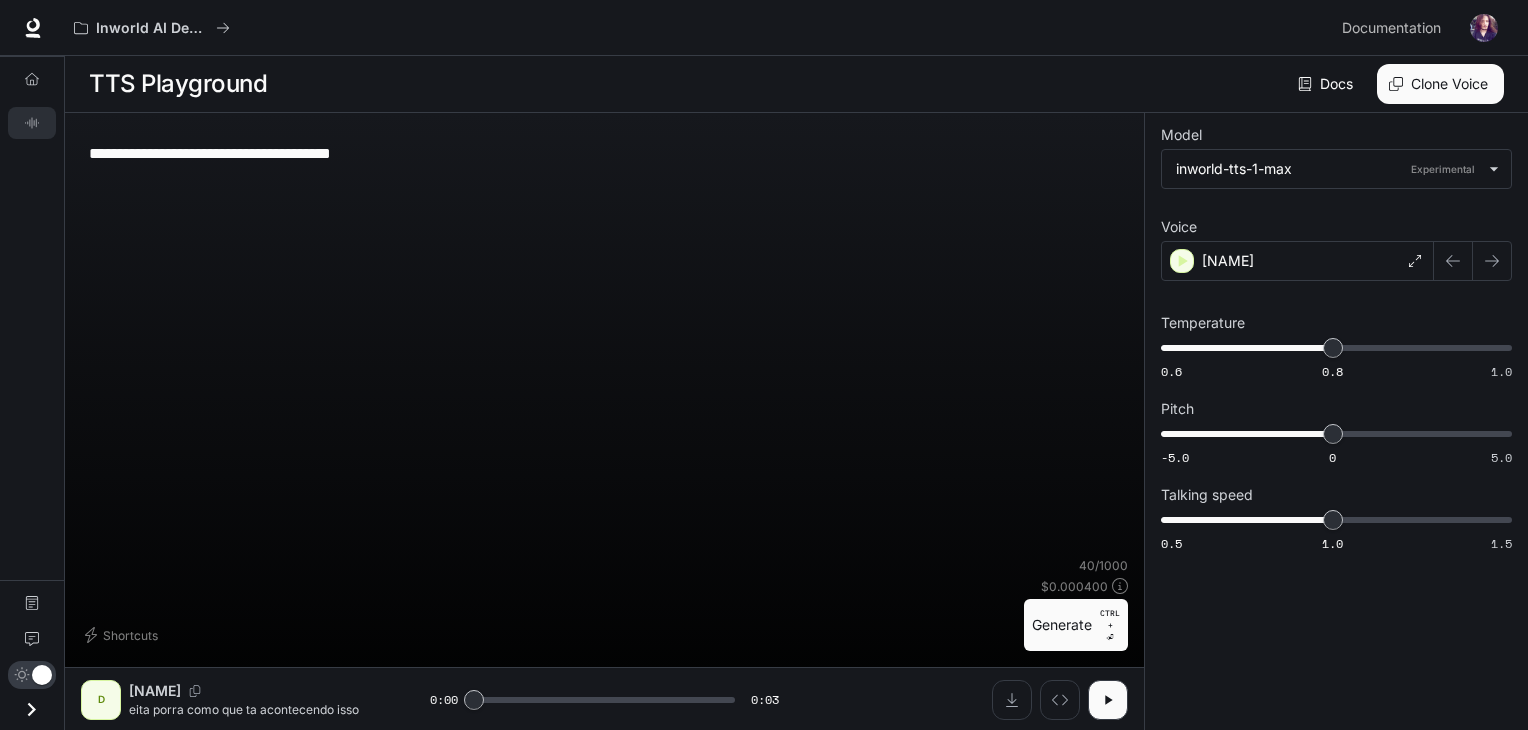 drag, startPoint x: 598, startPoint y: 149, endPoint x: 0, endPoint y: 73, distance: 602.81006 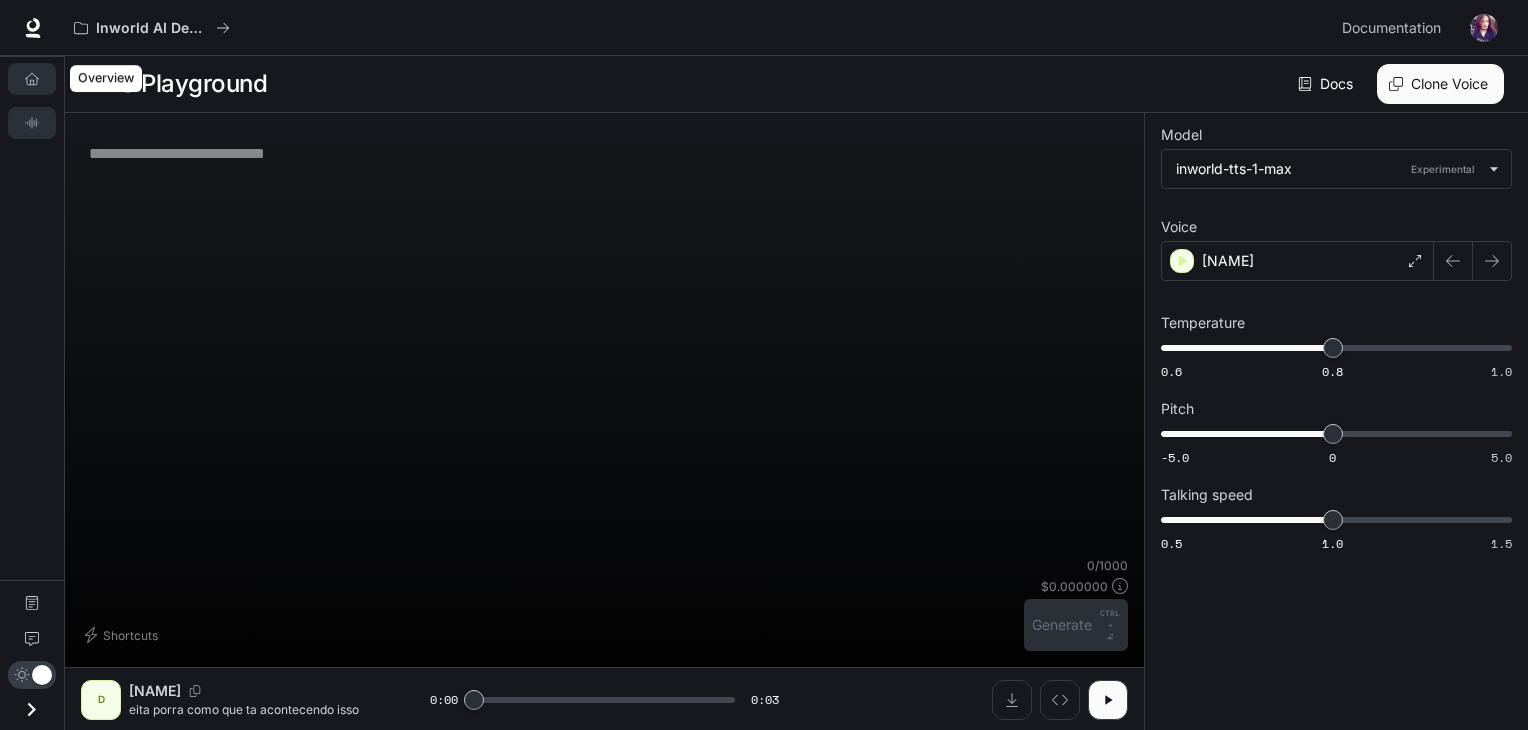 type 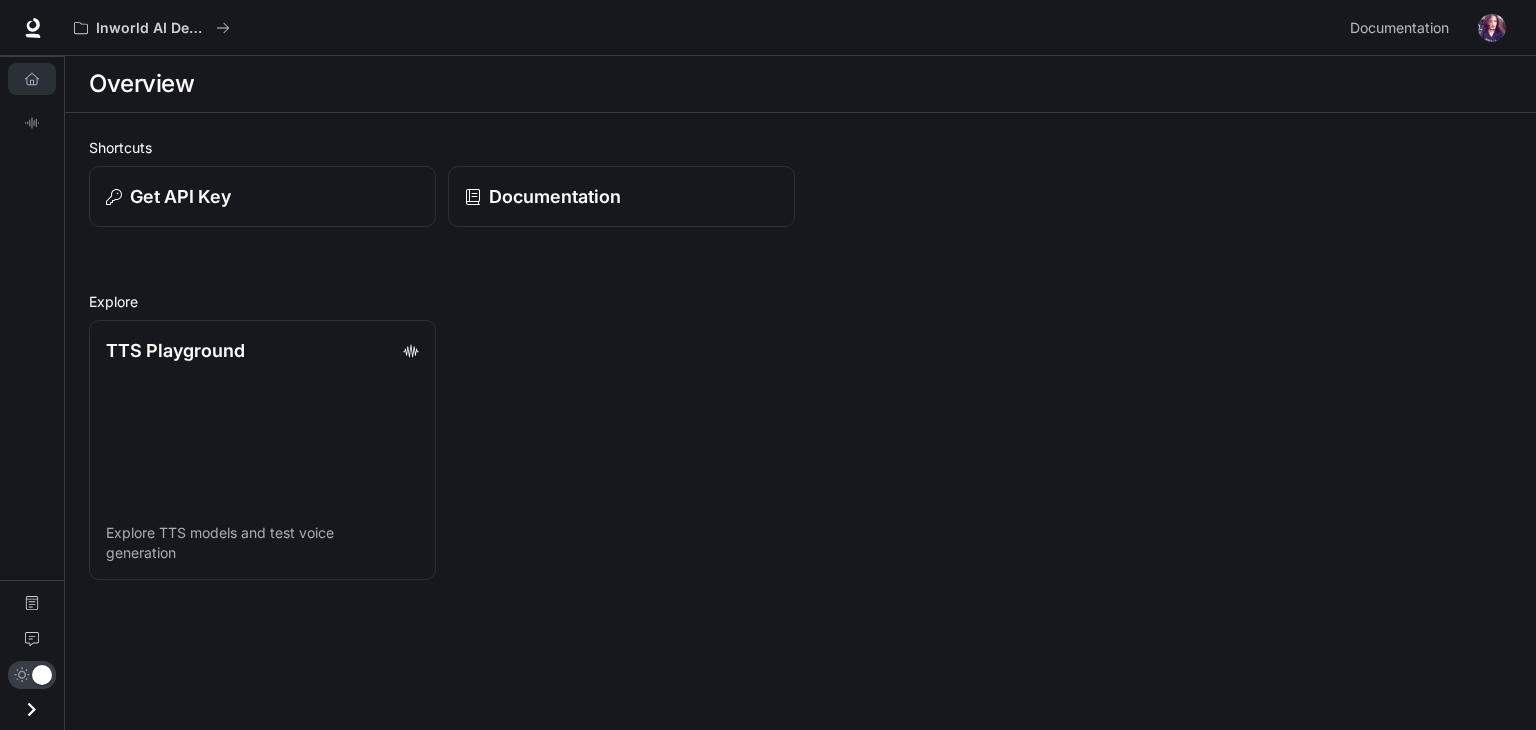 click on "TTS Playground Explore TTS models and test voice generation" at bounding box center [794, 444] 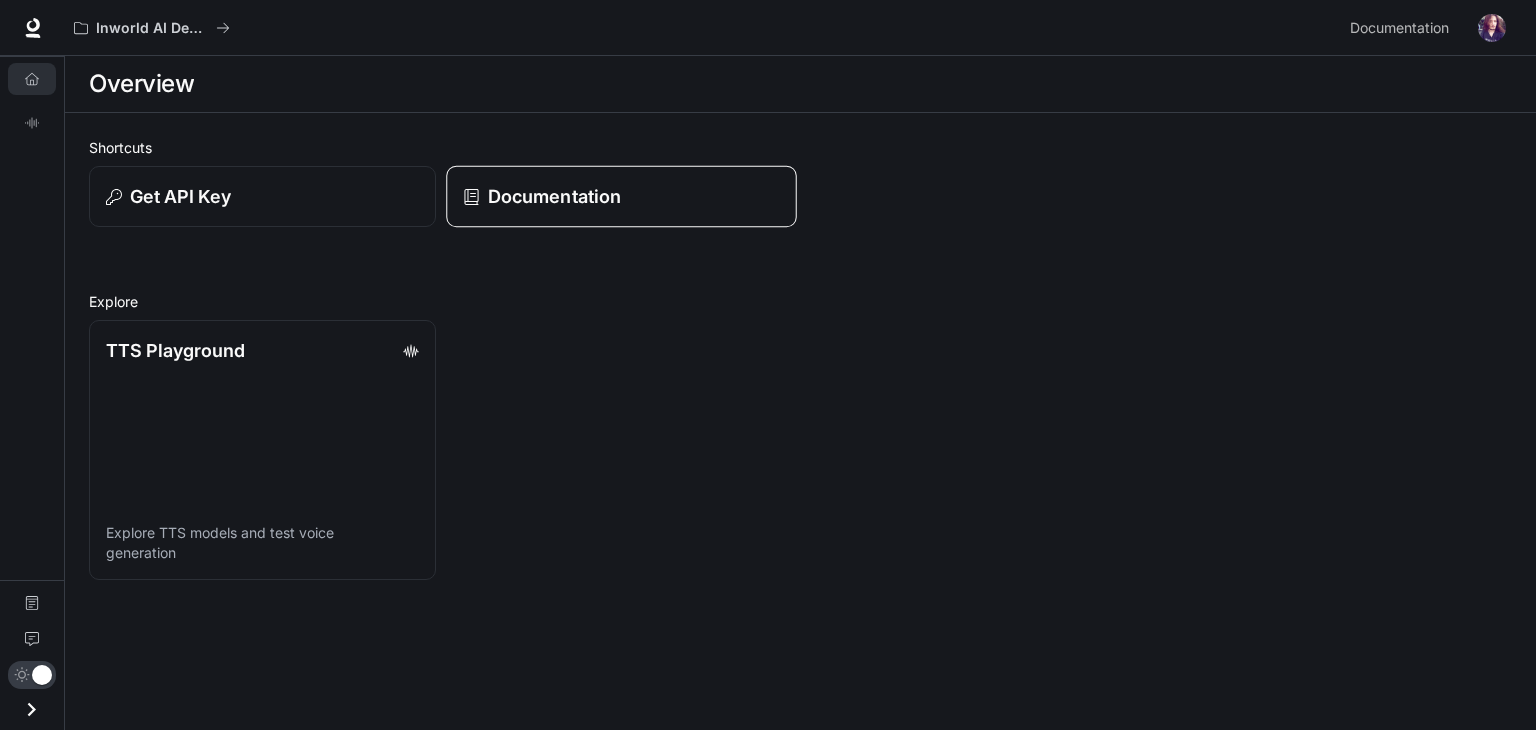 click on "Documentation" at bounding box center (553, 196) 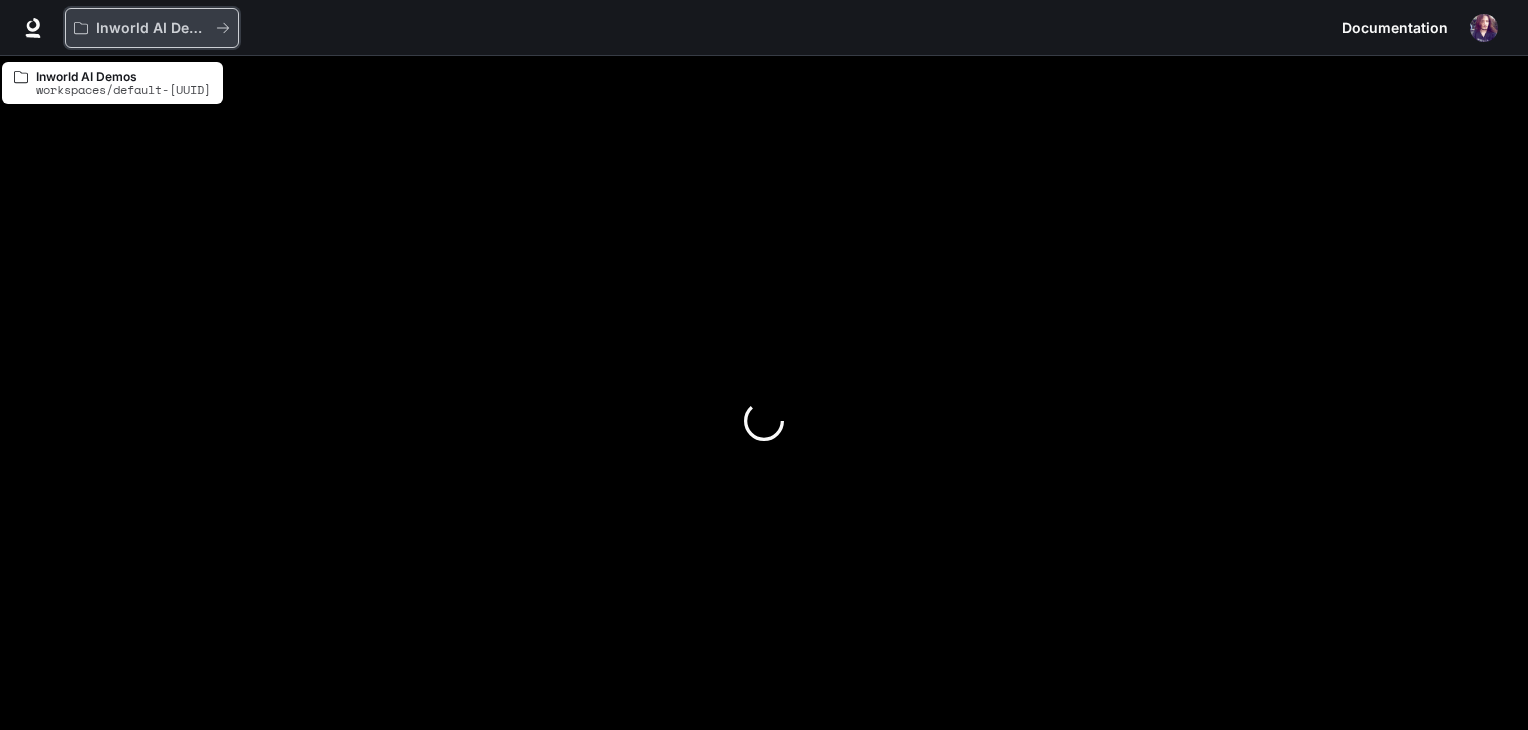 click on "Inworld AI Demos" at bounding box center (152, 28) 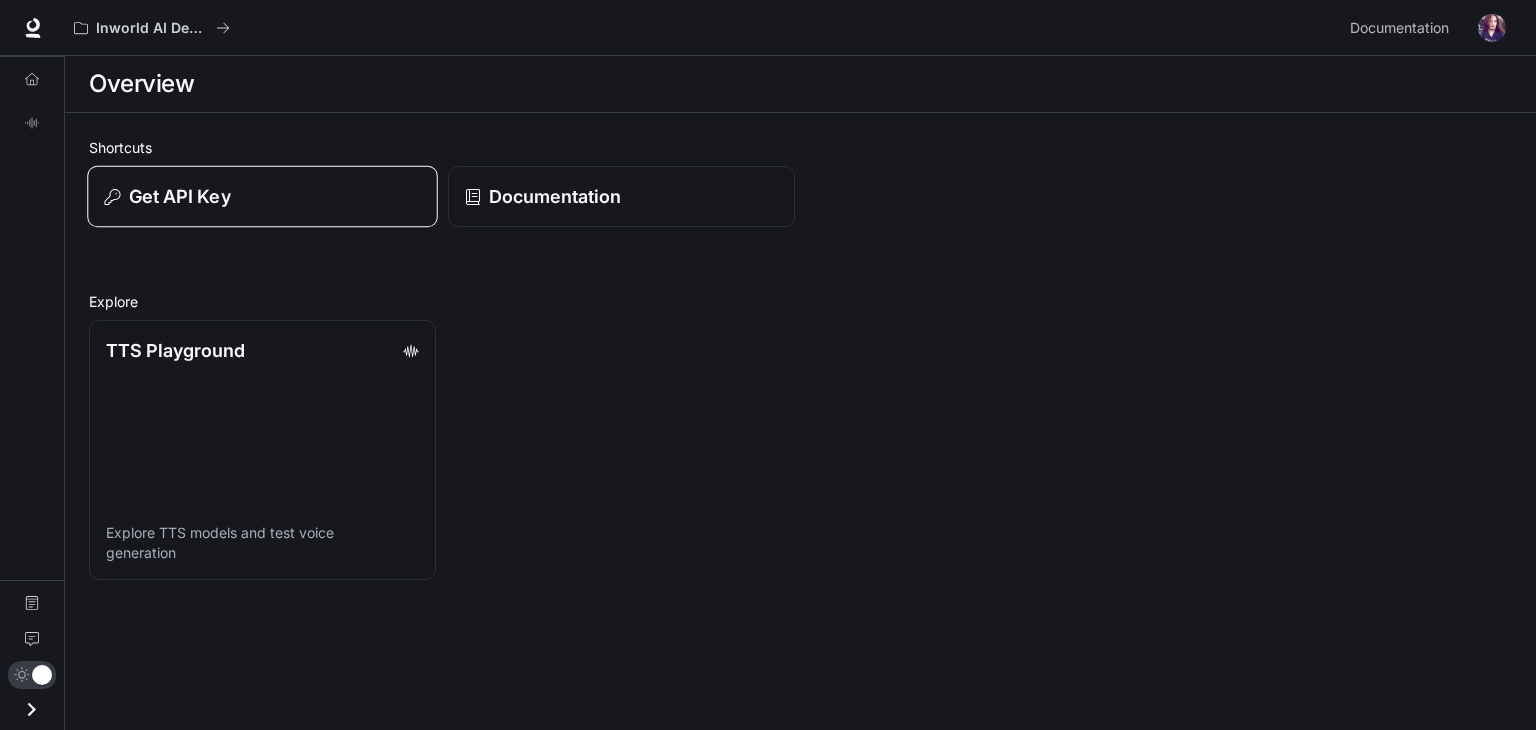 click on "Get API Key" at bounding box center (262, 197) 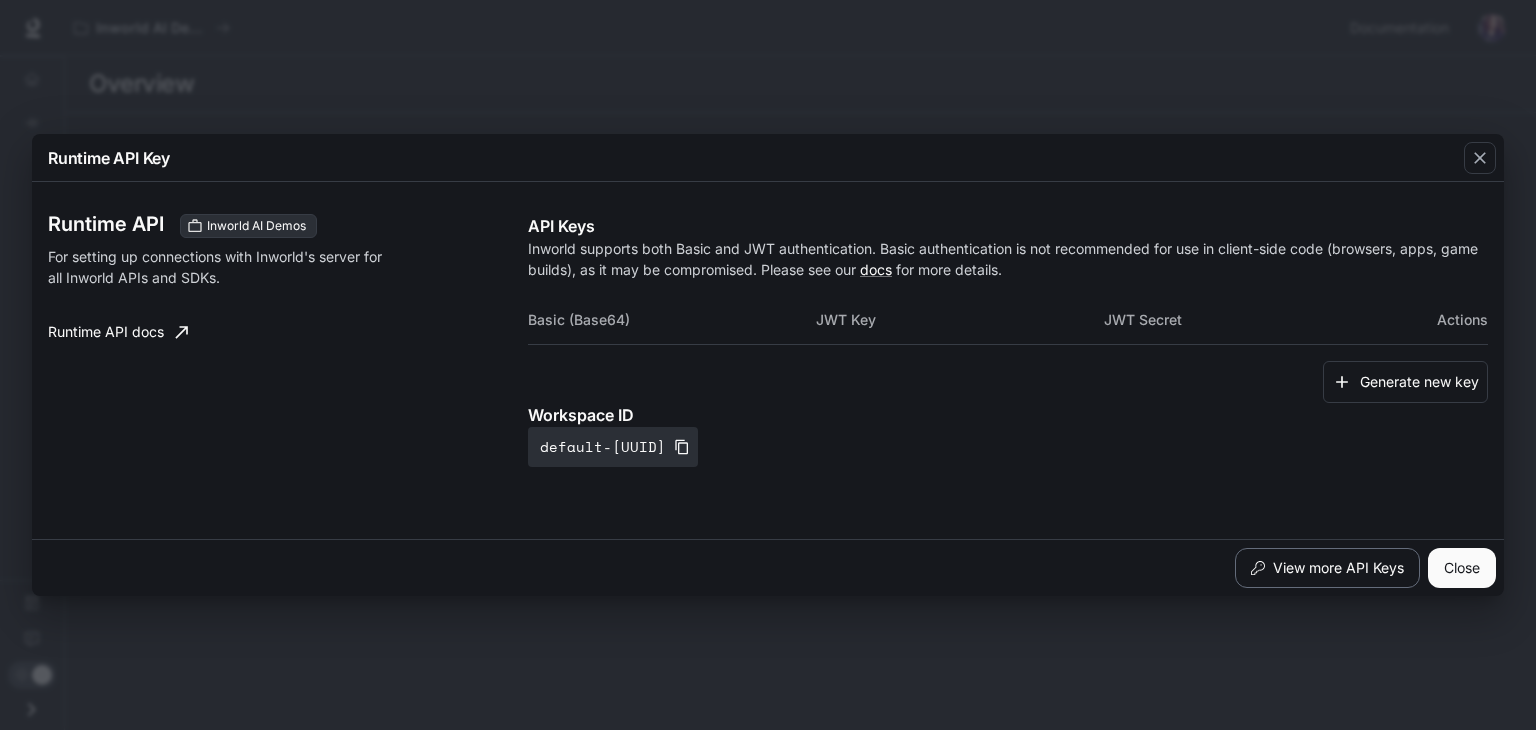 click on "View more API Keys" at bounding box center [1327, 568] 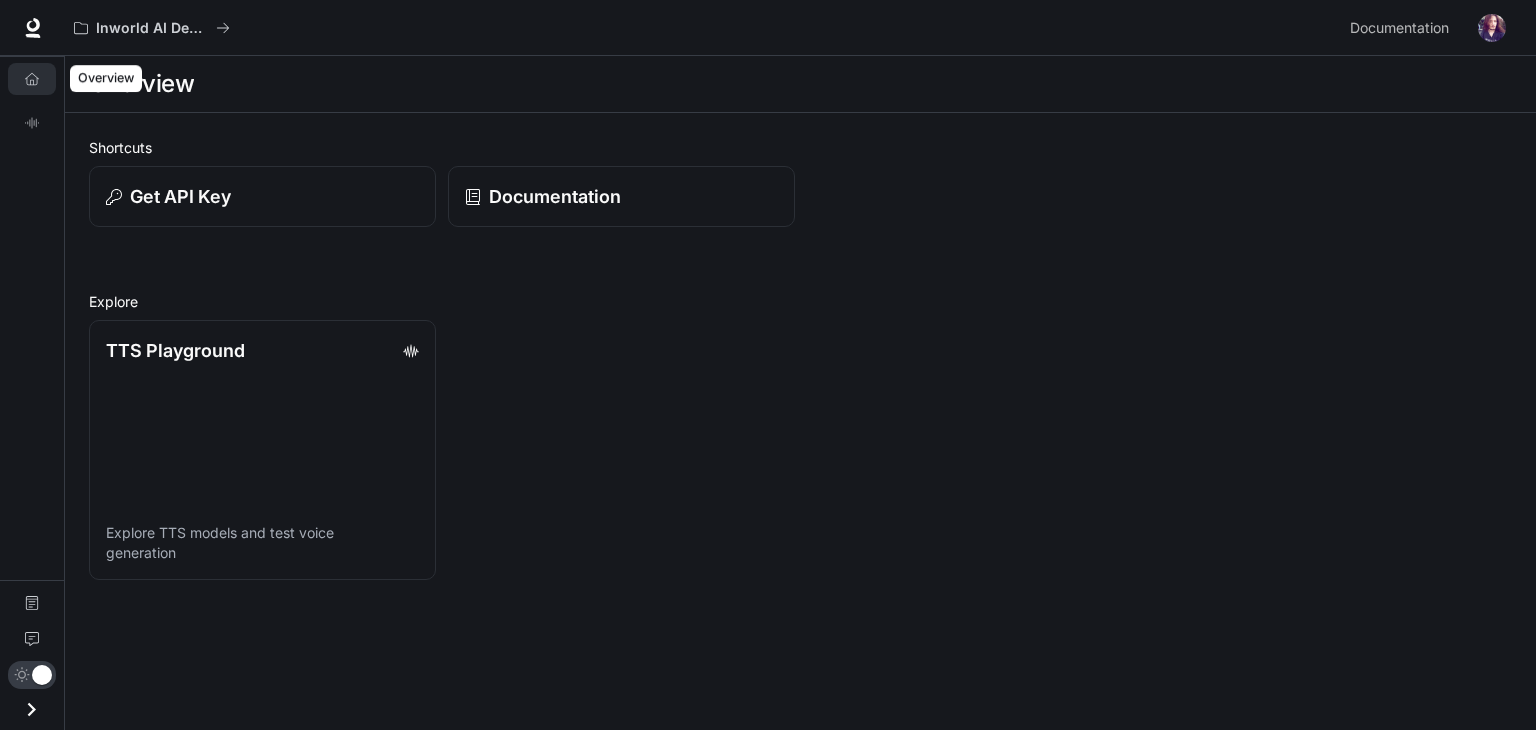click on "Overview" at bounding box center (32, 79) 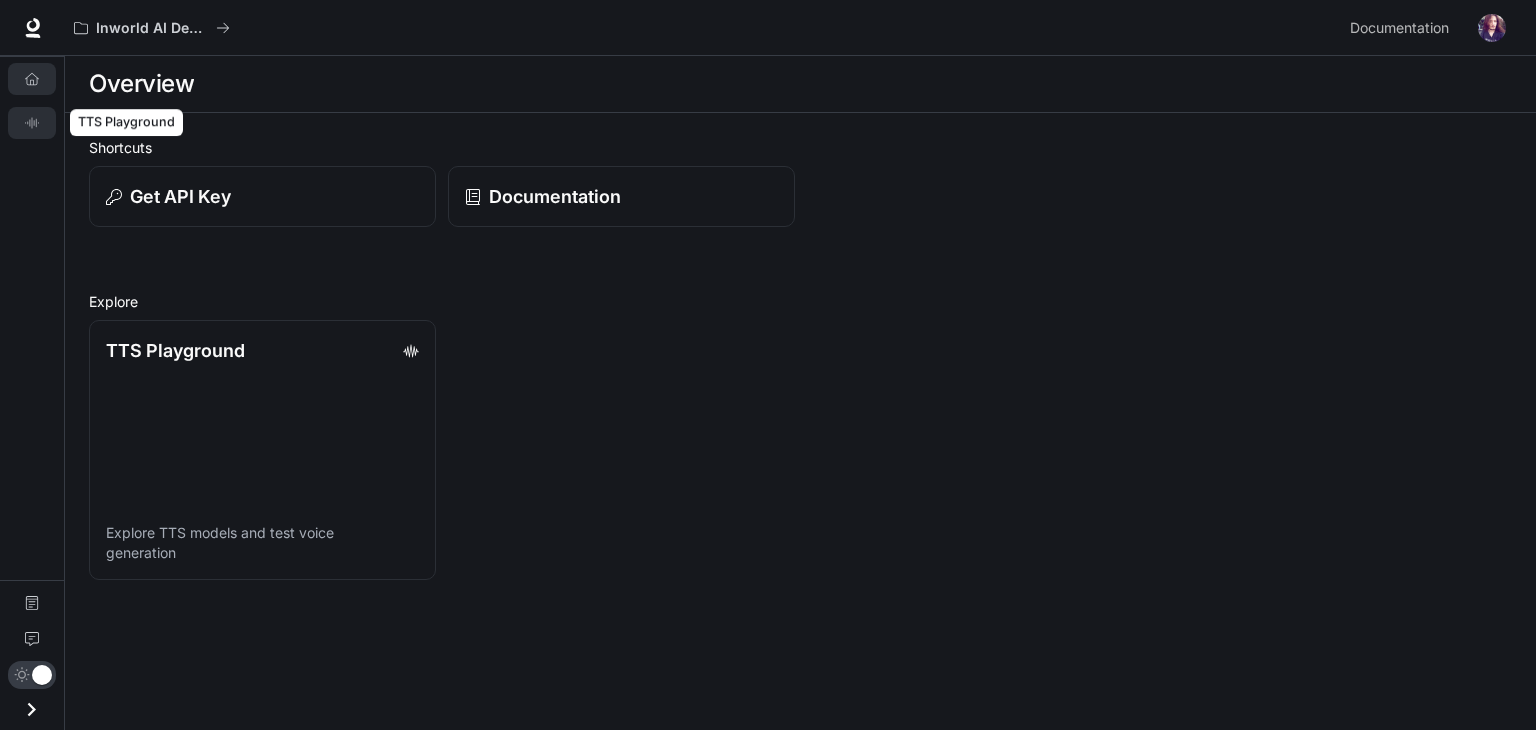 click 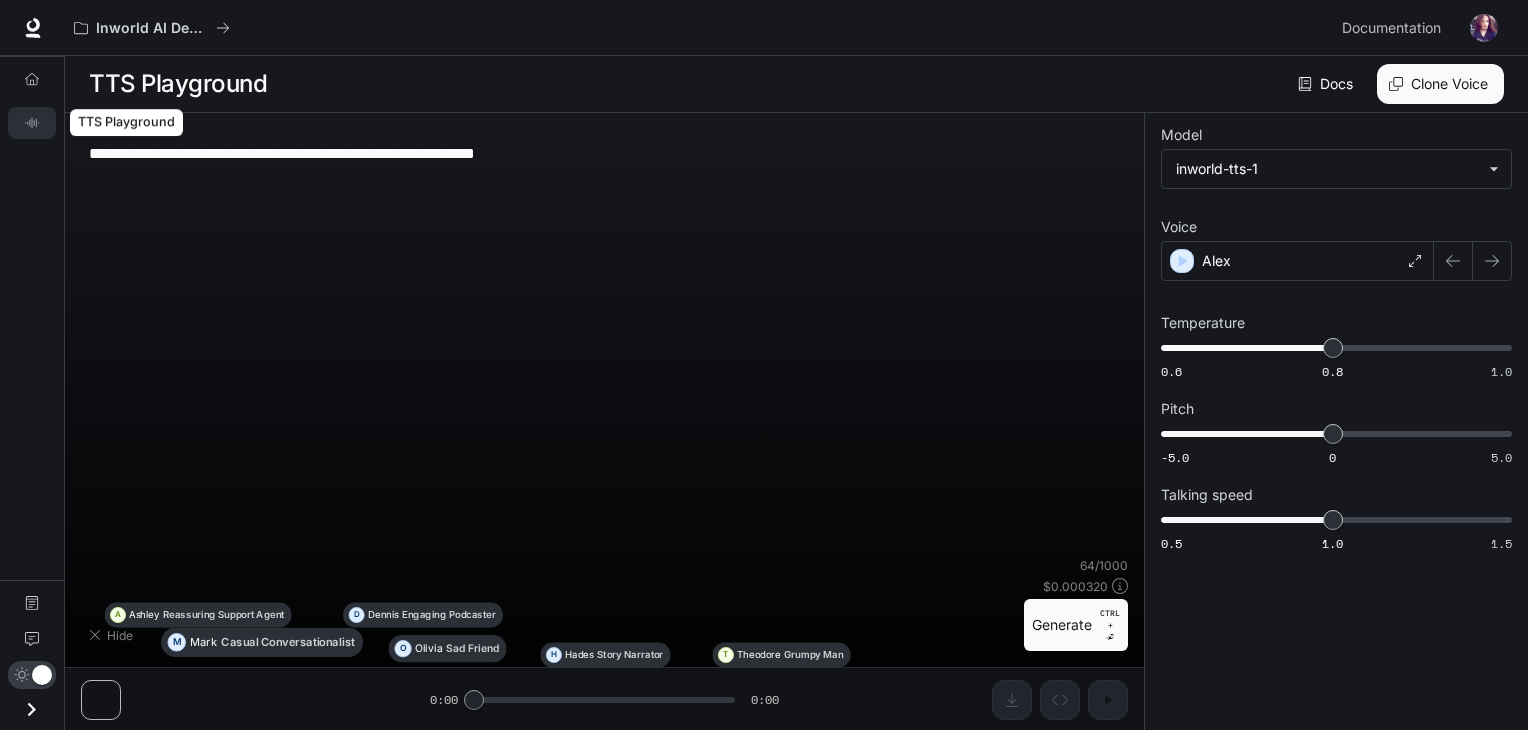 type 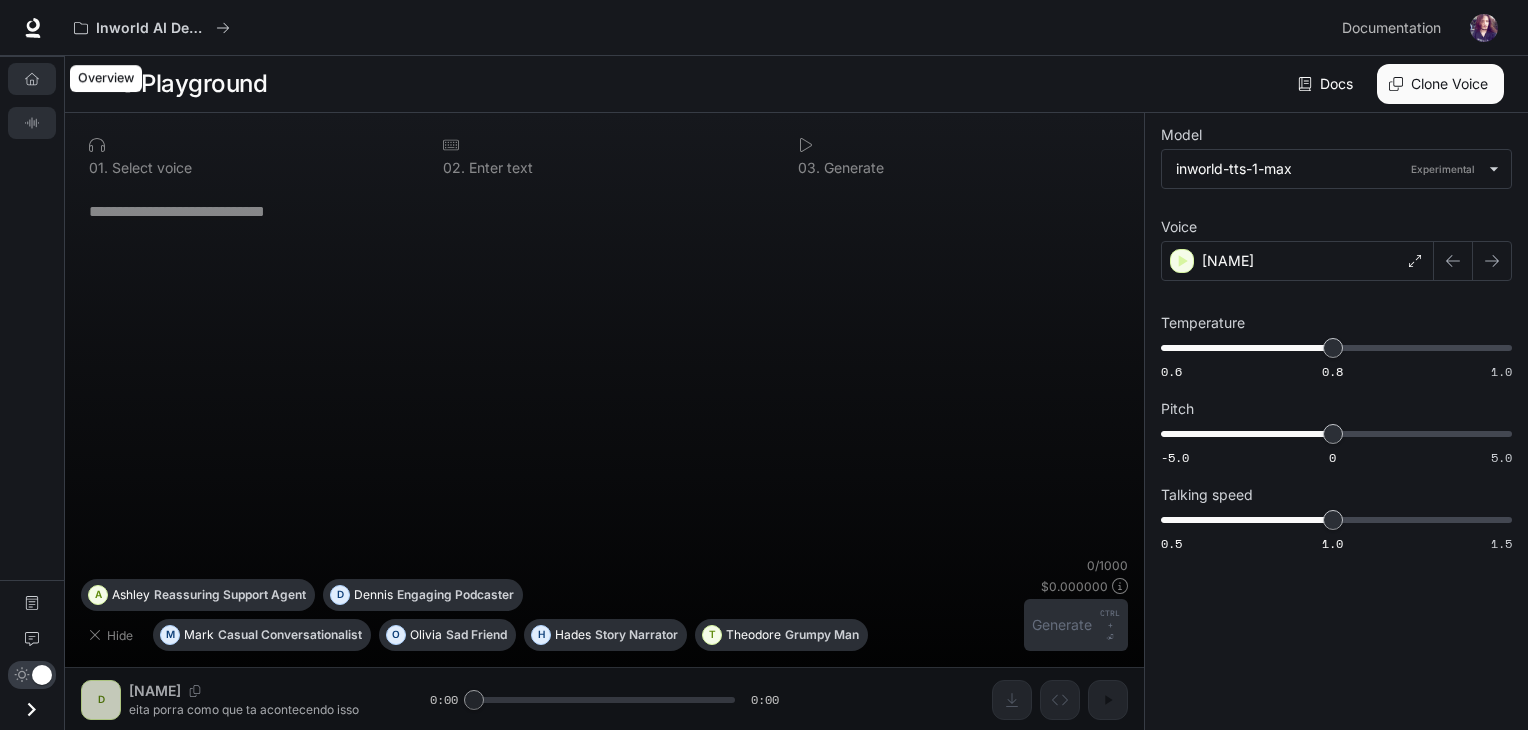 click 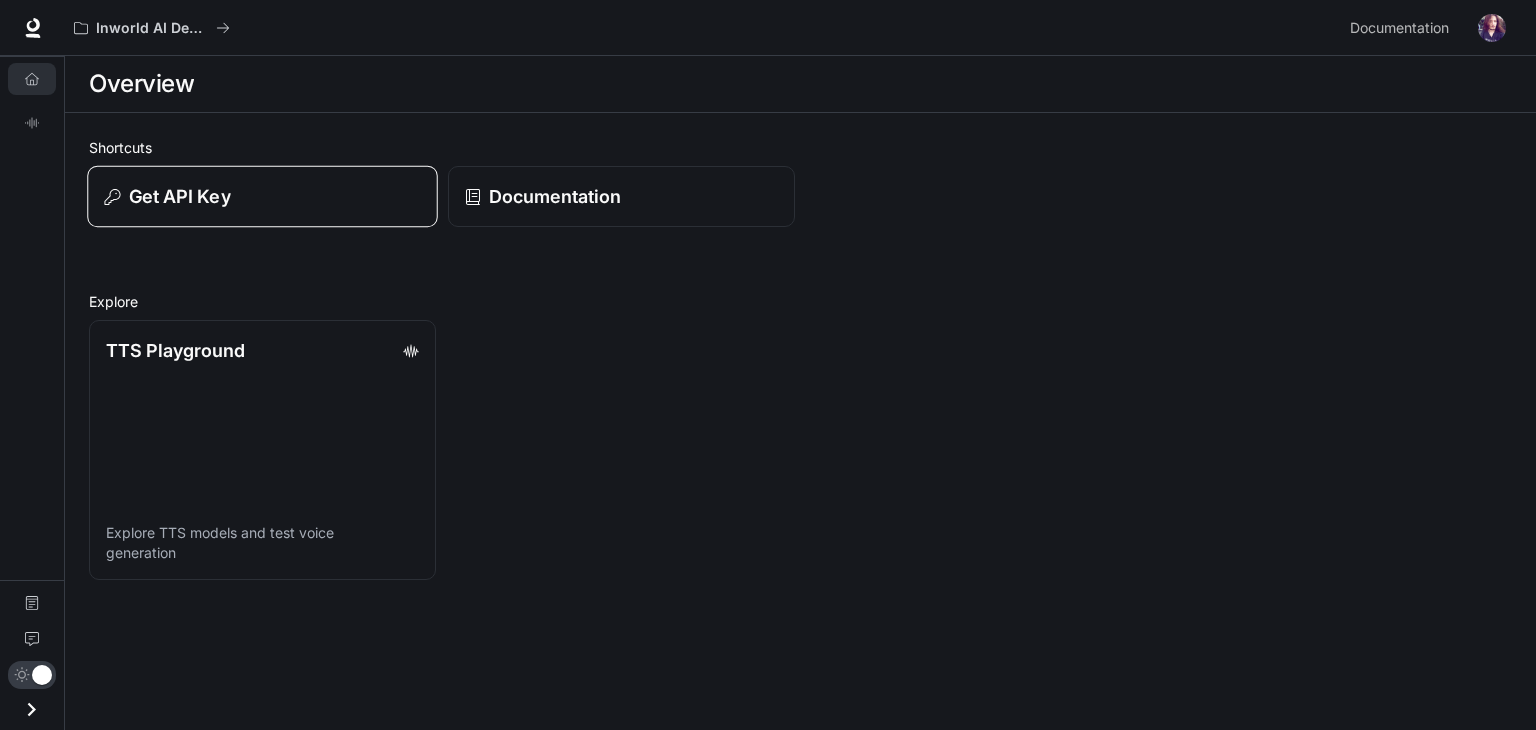 click on "Get API Key" at bounding box center [180, 196] 